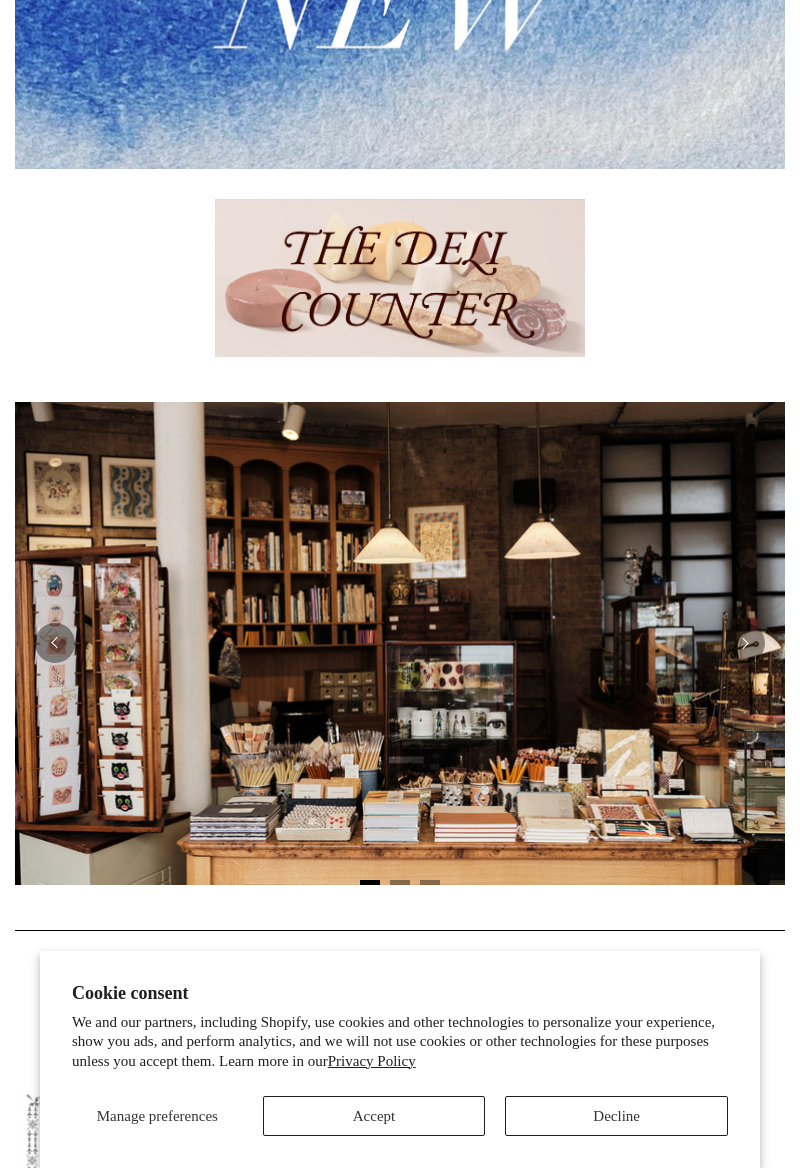 scroll, scrollTop: 672, scrollLeft: 0, axis: vertical 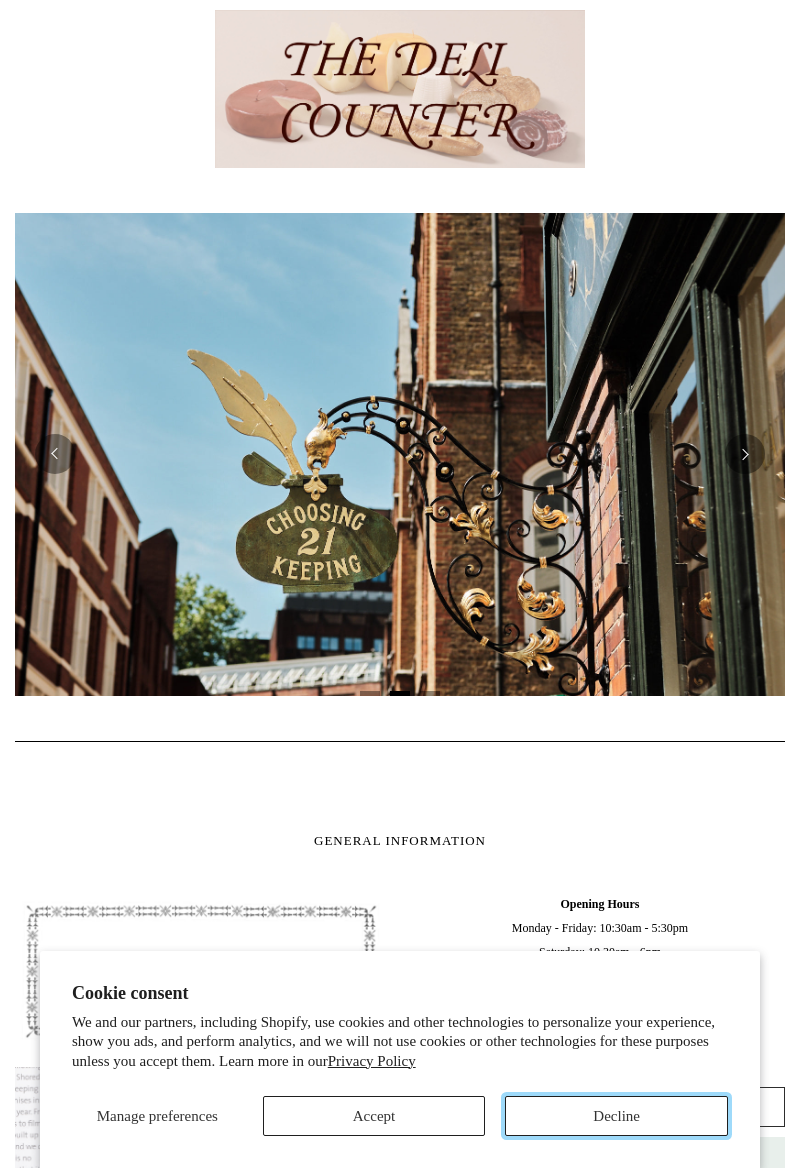 click on "Decline" at bounding box center [616, 1116] 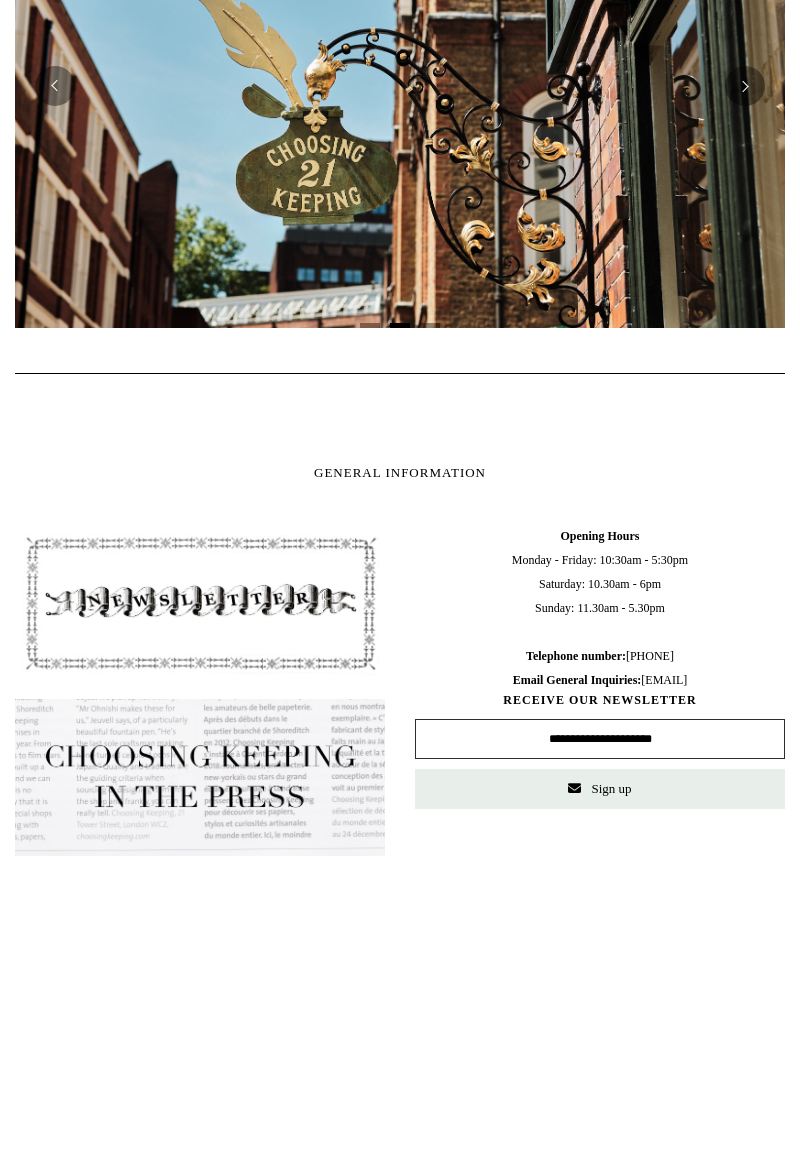scroll, scrollTop: 1240, scrollLeft: 0, axis: vertical 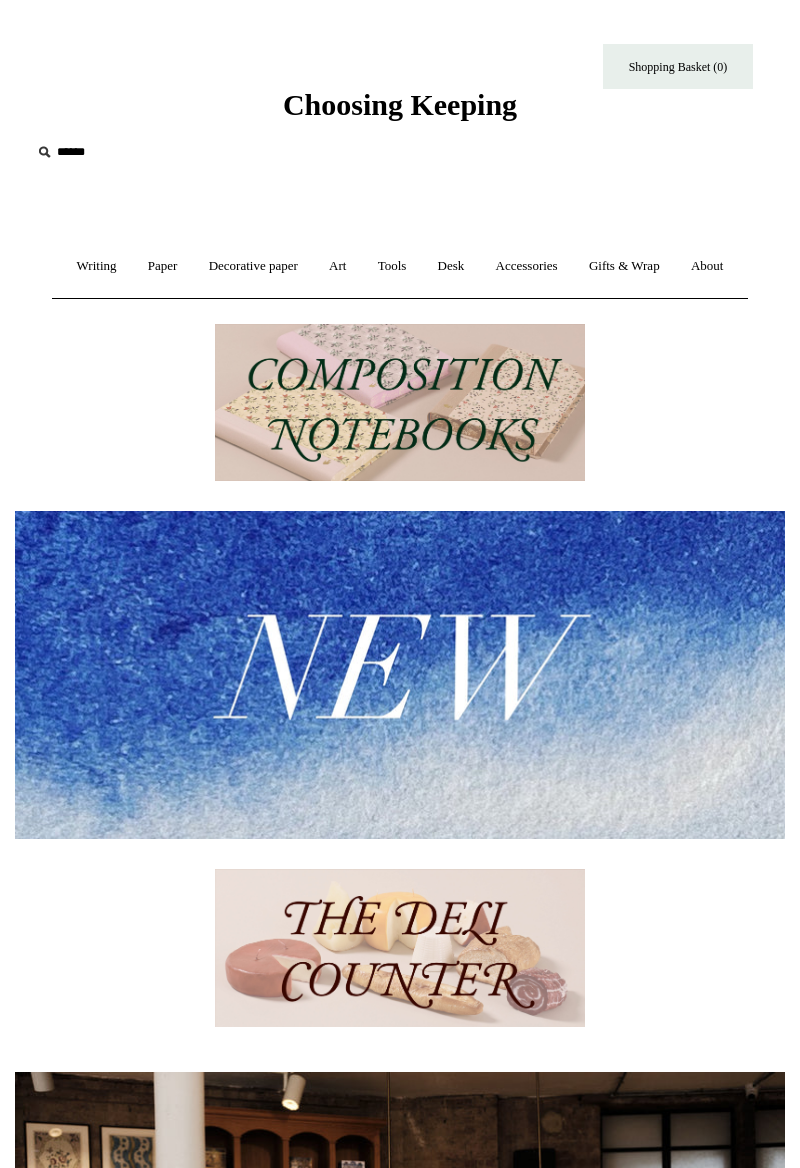 click on "Writing +" at bounding box center [97, 266] 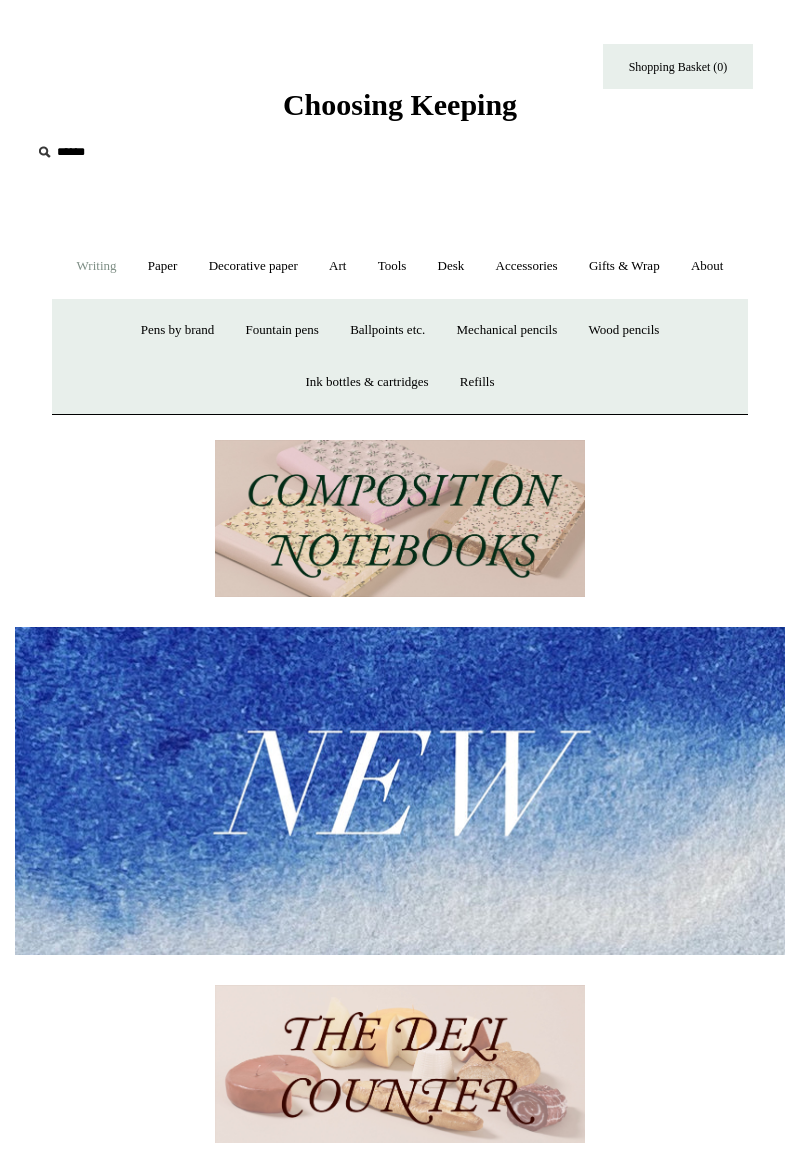 click on "Pens by brand +" at bounding box center (178, 330) 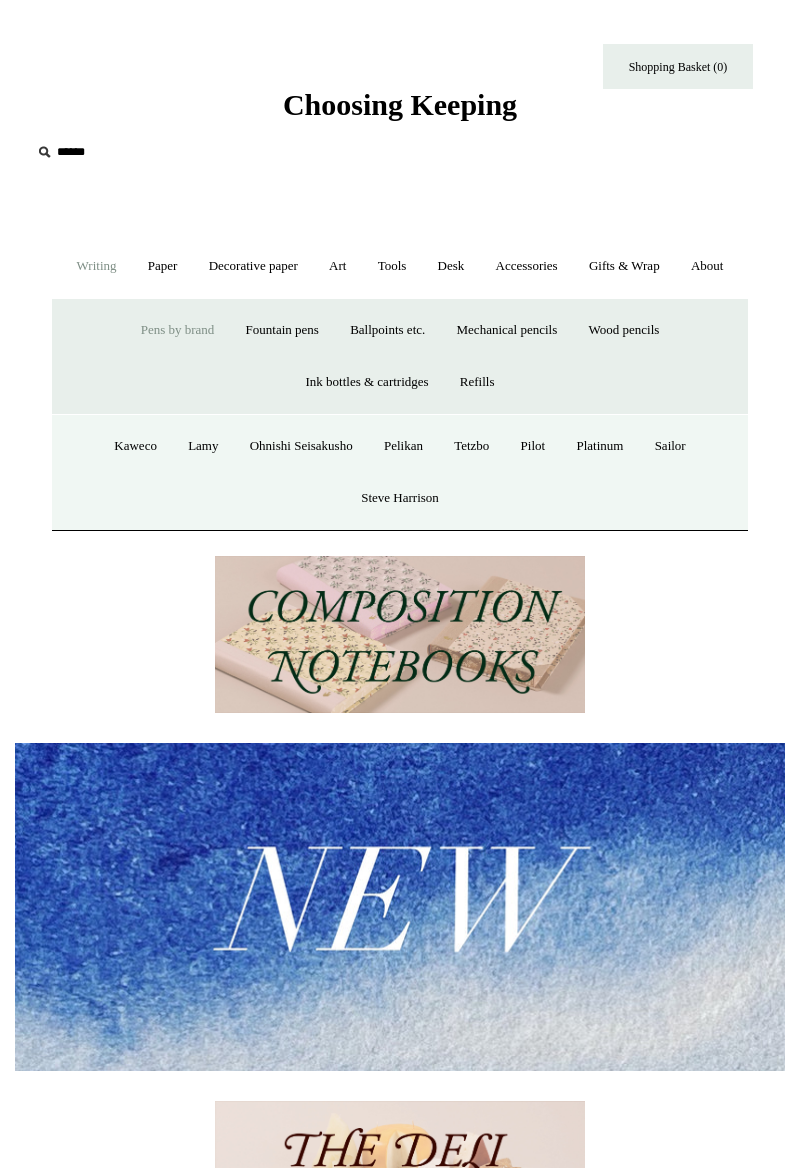 click on "Fountain pens +" at bounding box center [282, 330] 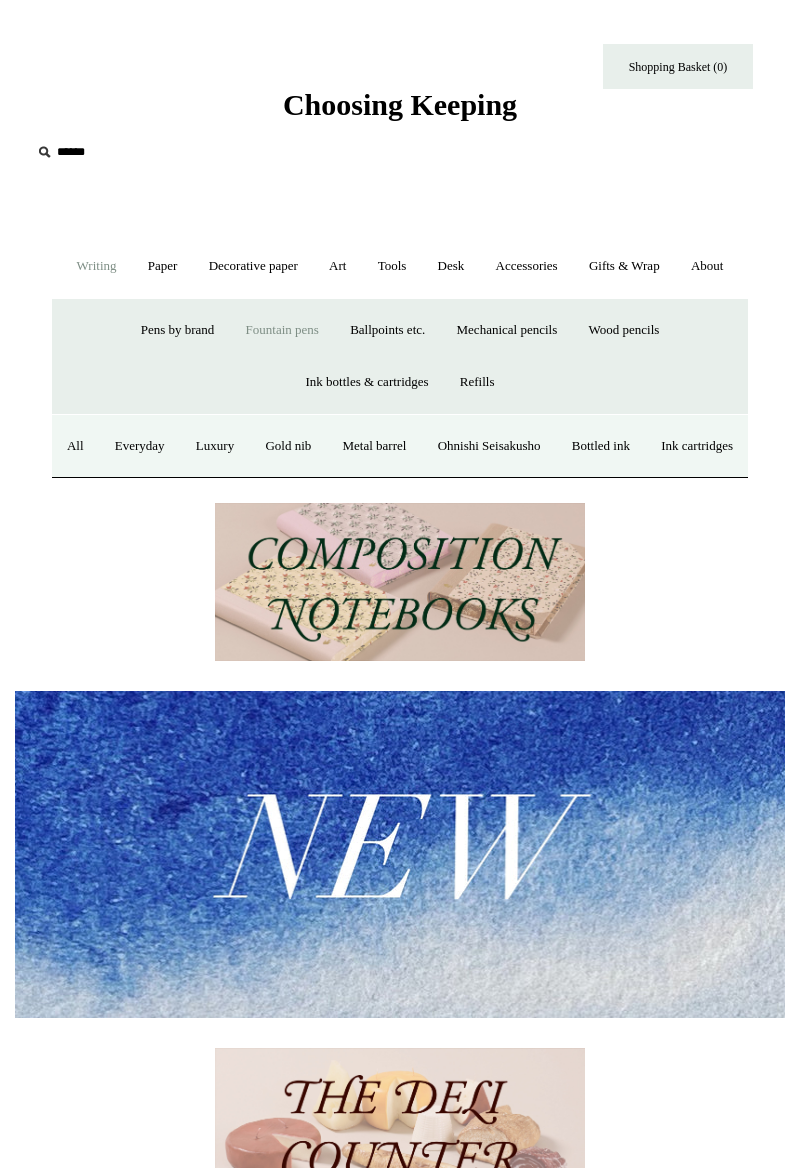 click on "All" at bounding box center [75, 446] 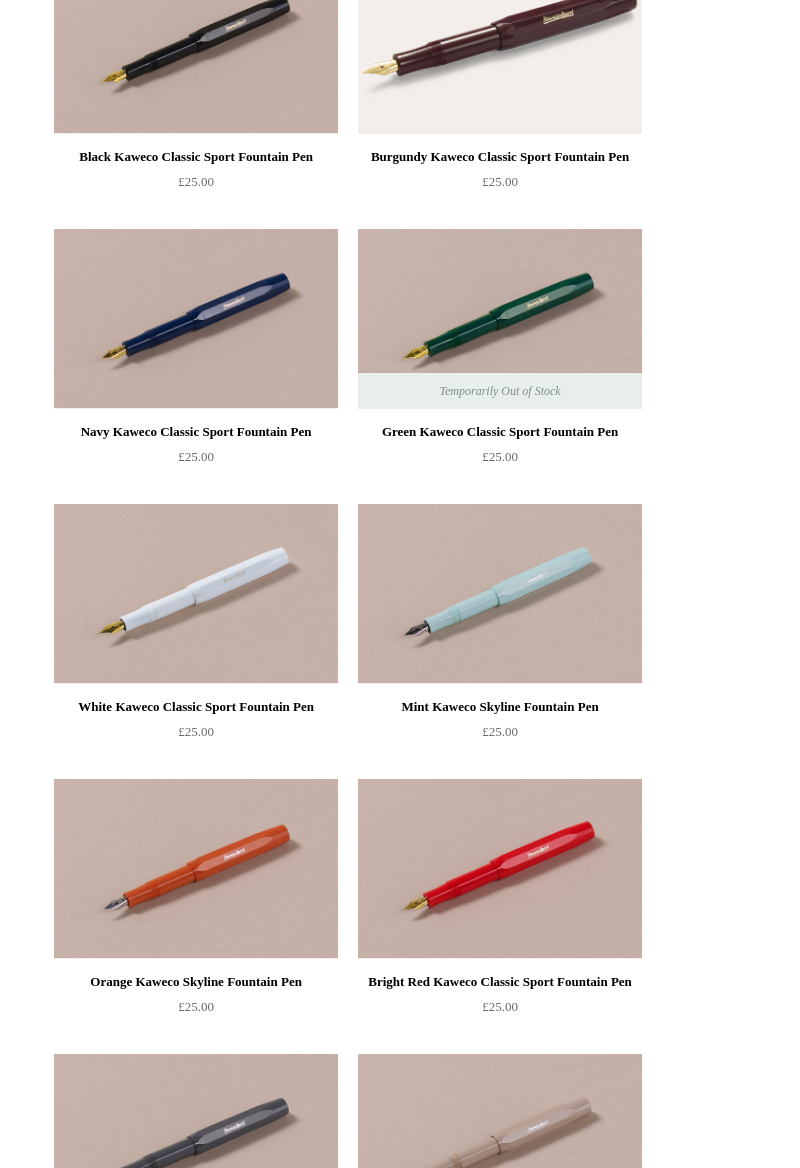scroll, scrollTop: 0, scrollLeft: 0, axis: both 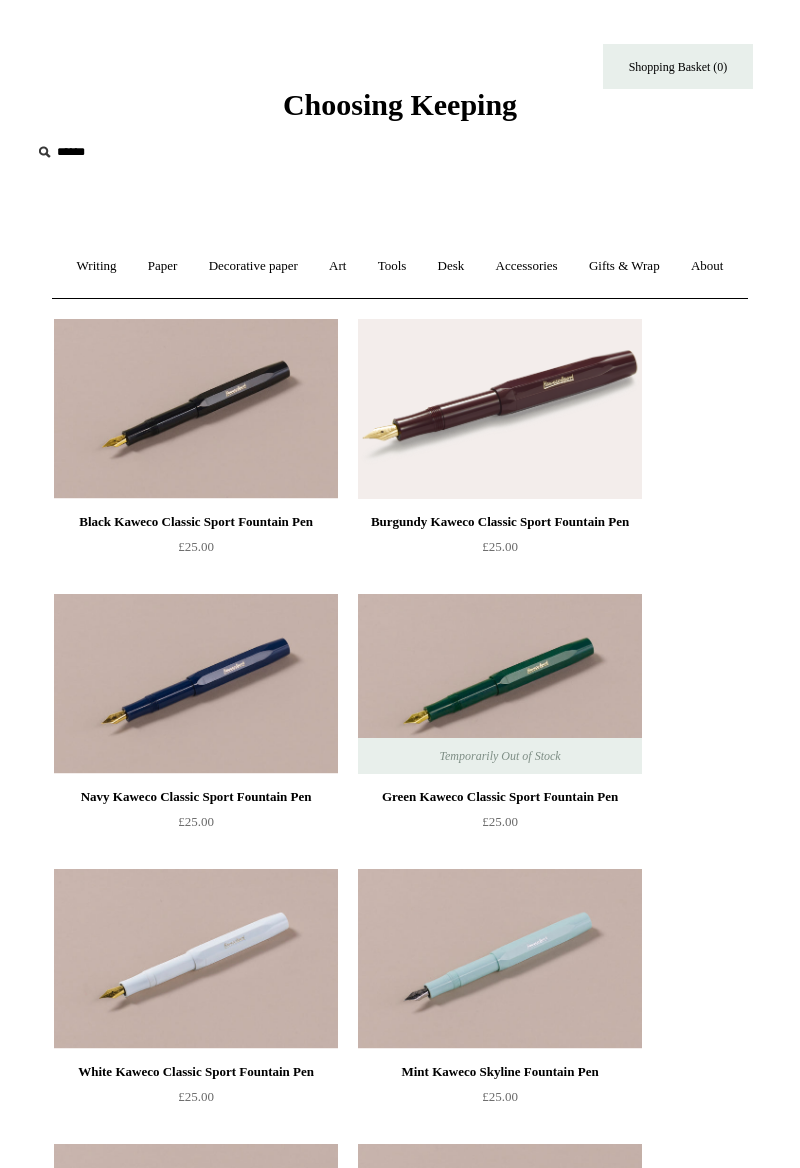 click on "Art +" at bounding box center (337, 266) 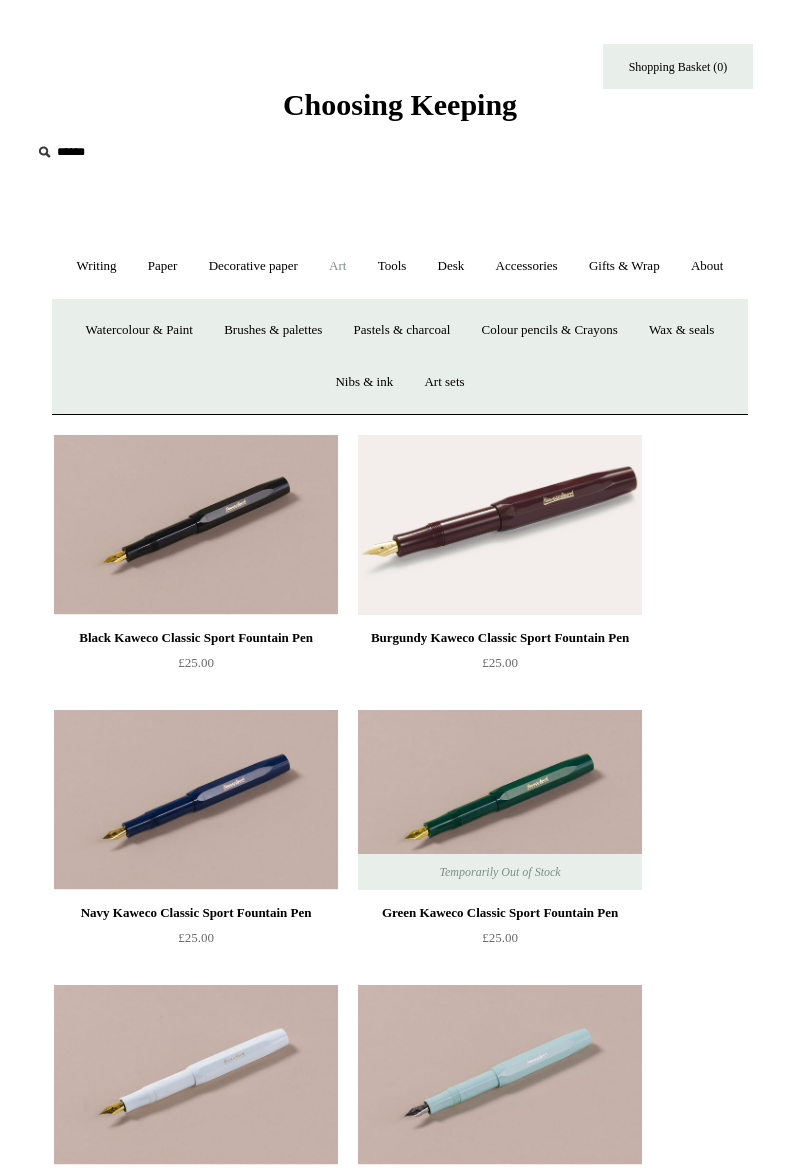 click on "Watercolour & Paint" at bounding box center (139, 330) 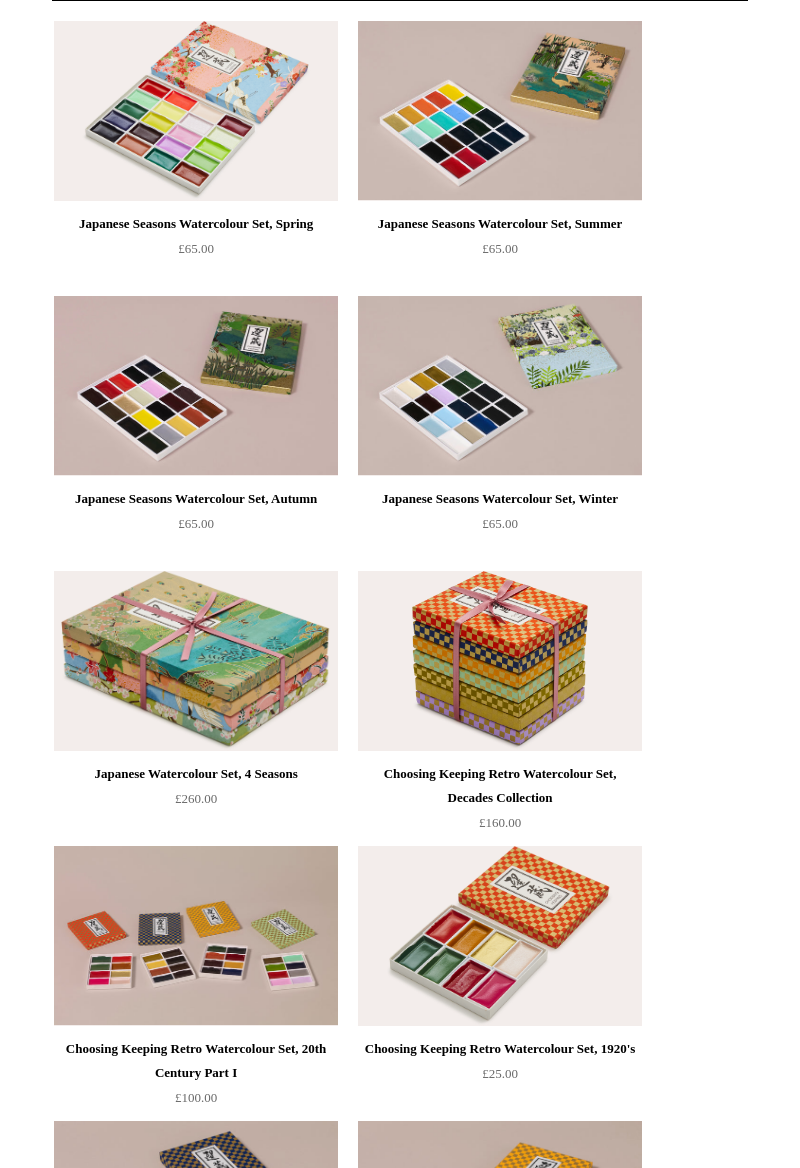 scroll, scrollTop: 0, scrollLeft: 0, axis: both 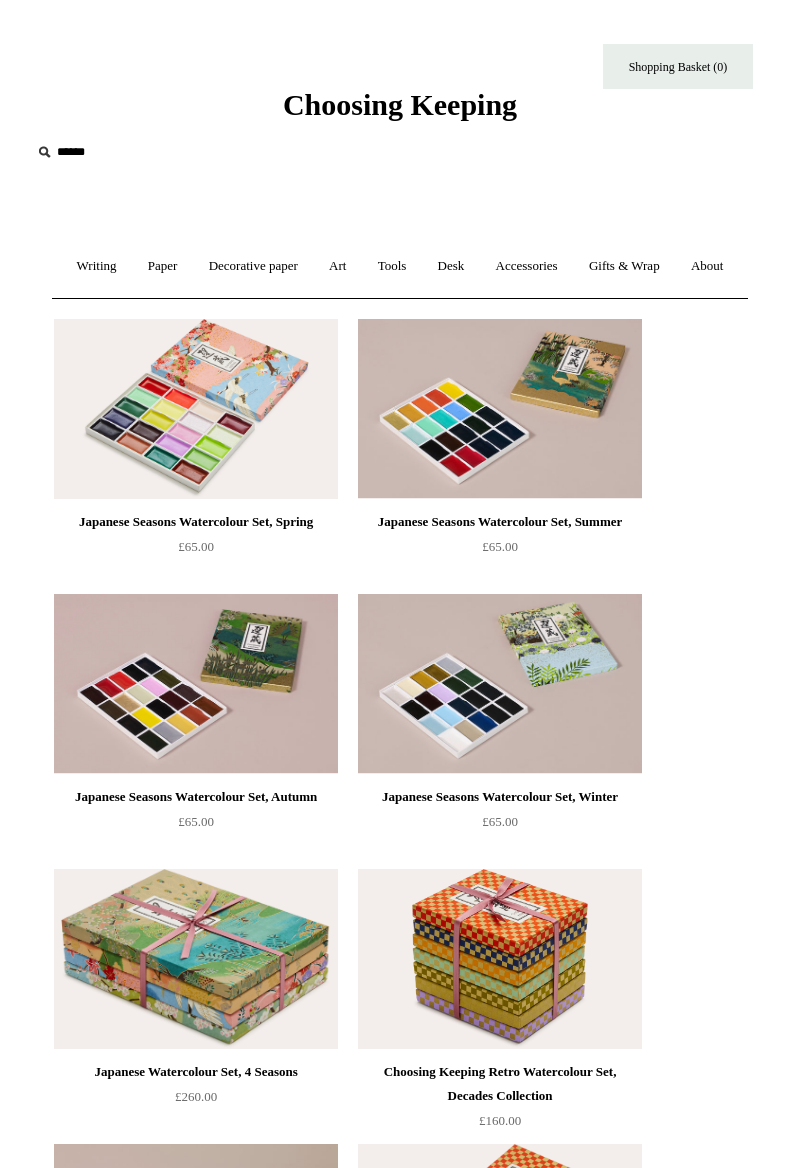 click on "Art +" at bounding box center (337, 266) 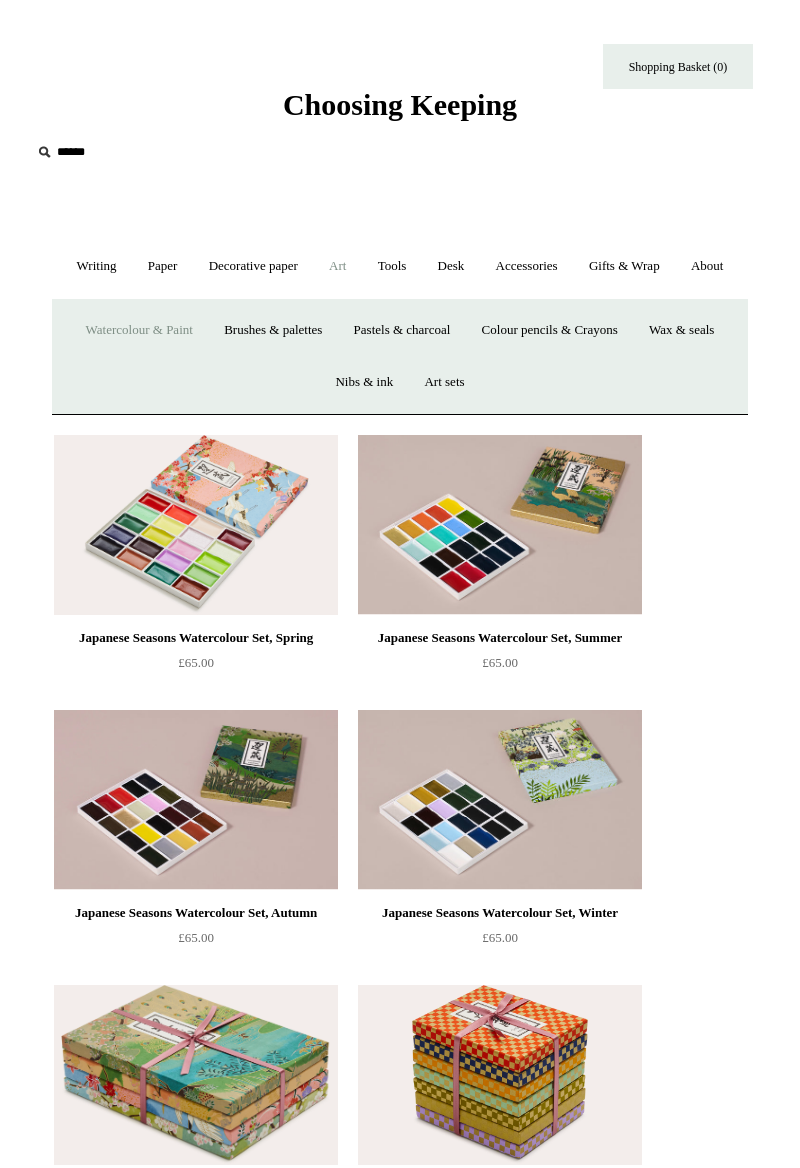 click on "Art sets" at bounding box center [444, 382] 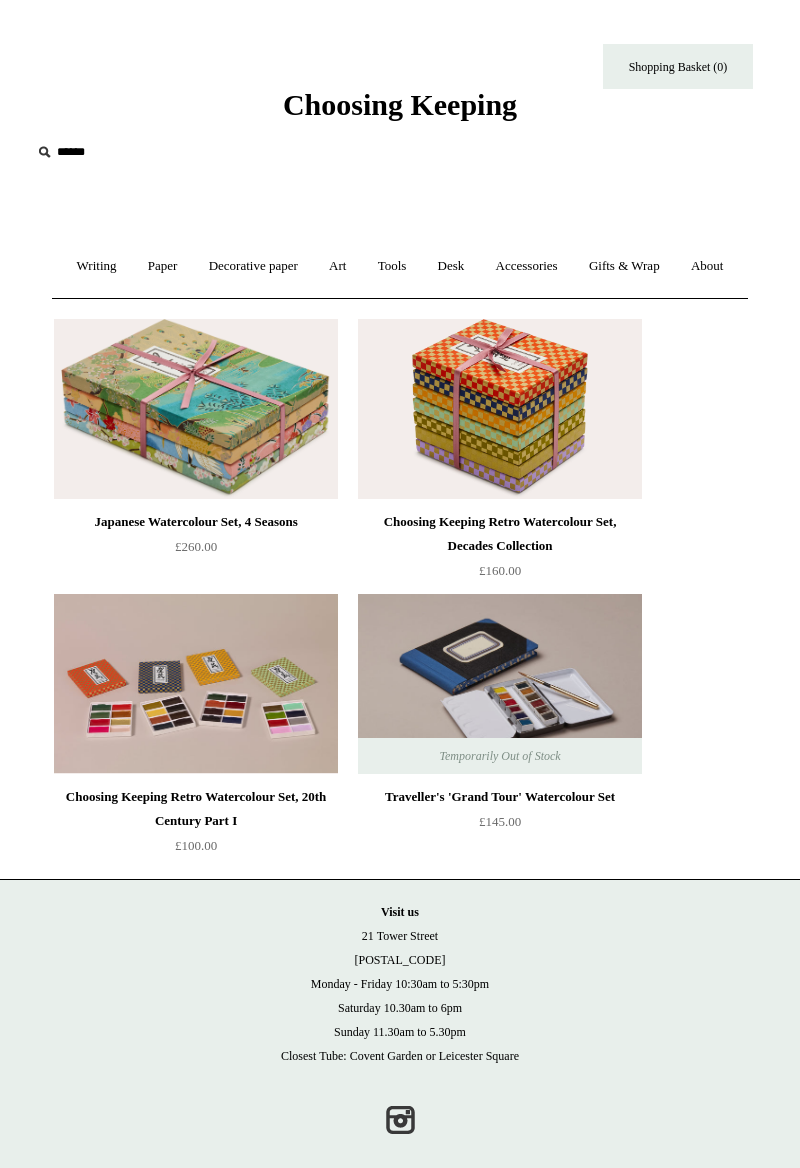 scroll, scrollTop: 0, scrollLeft: 0, axis: both 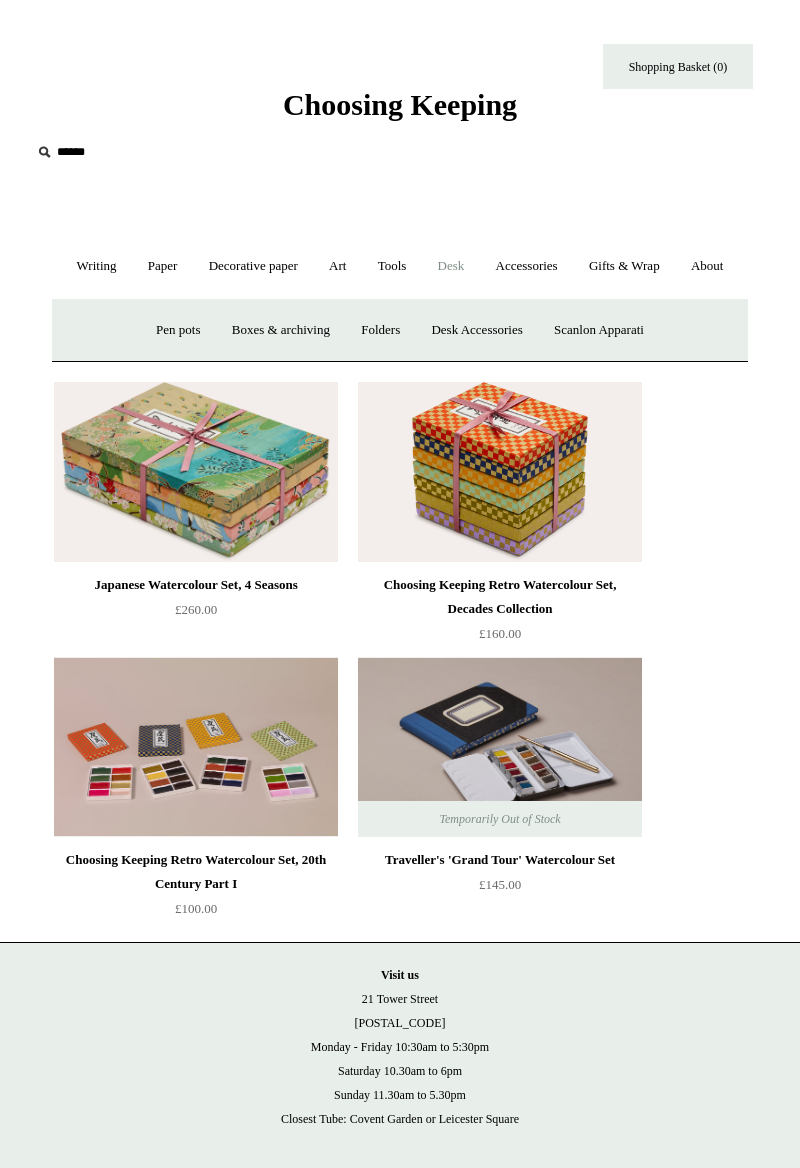 click on "Boxes & archiving" at bounding box center (281, 330) 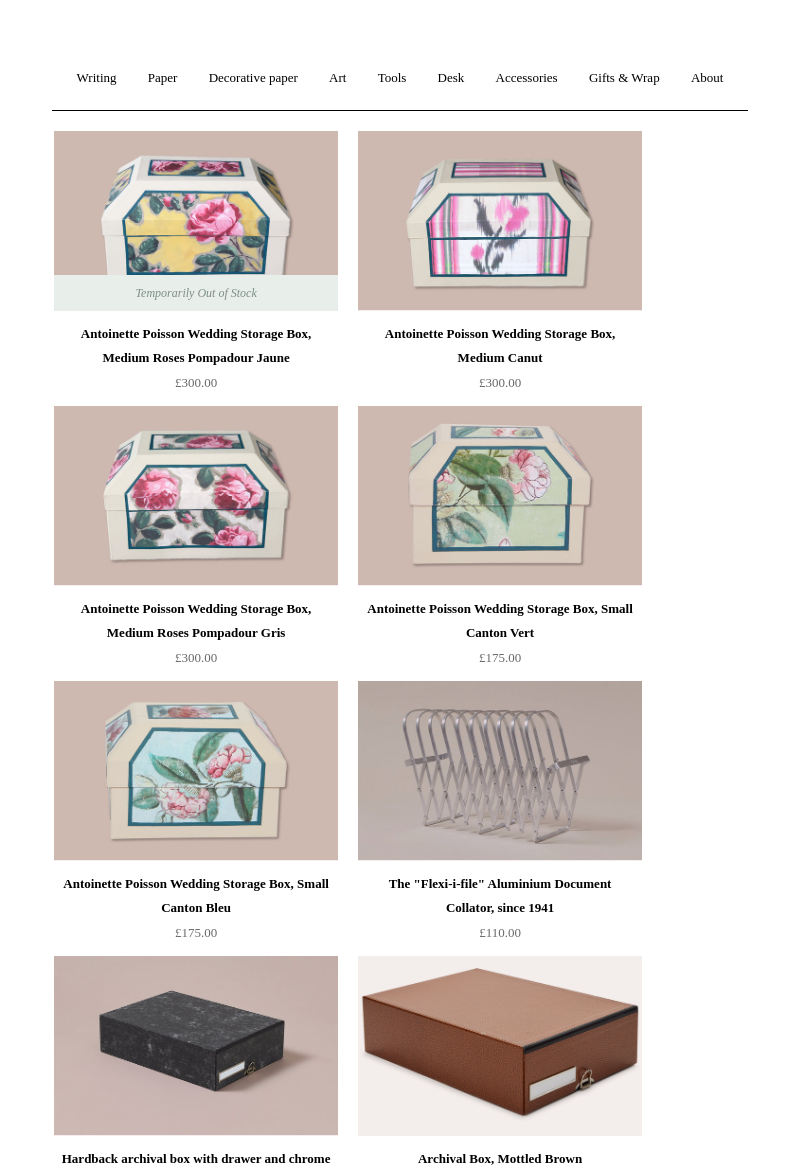 scroll, scrollTop: 0, scrollLeft: 0, axis: both 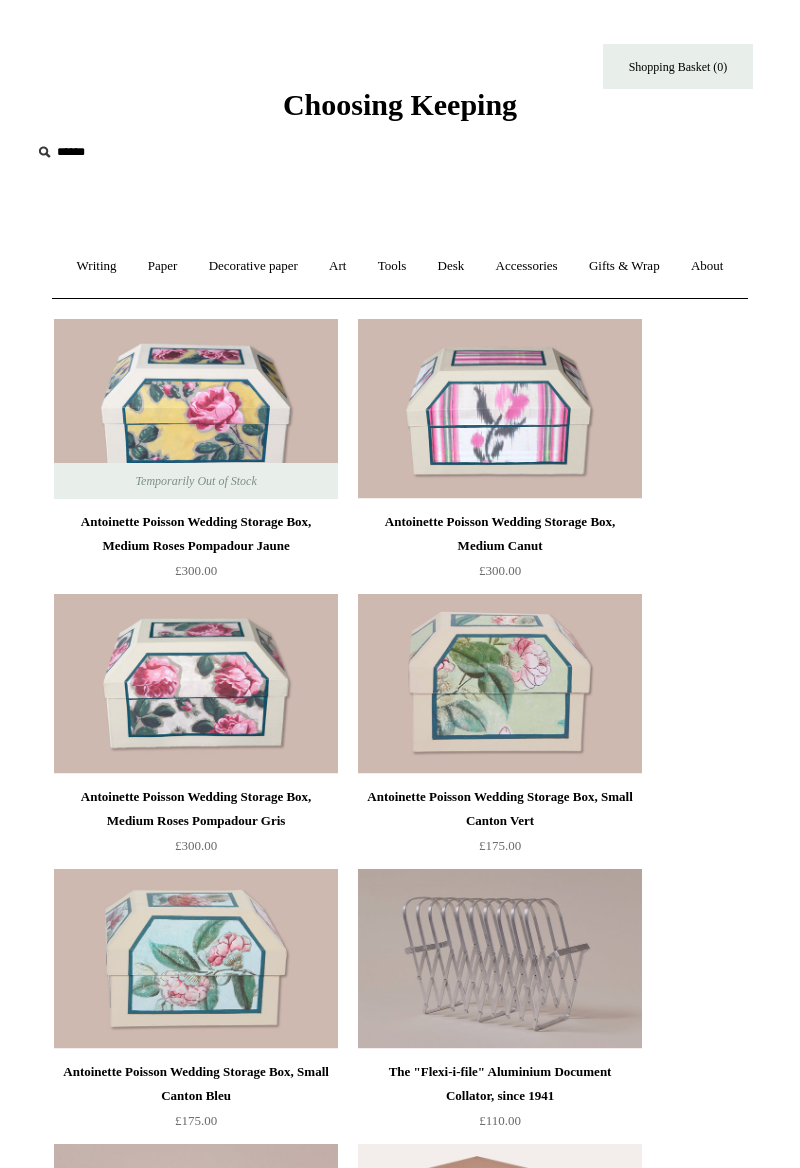 click on "Tools +" at bounding box center [392, 266] 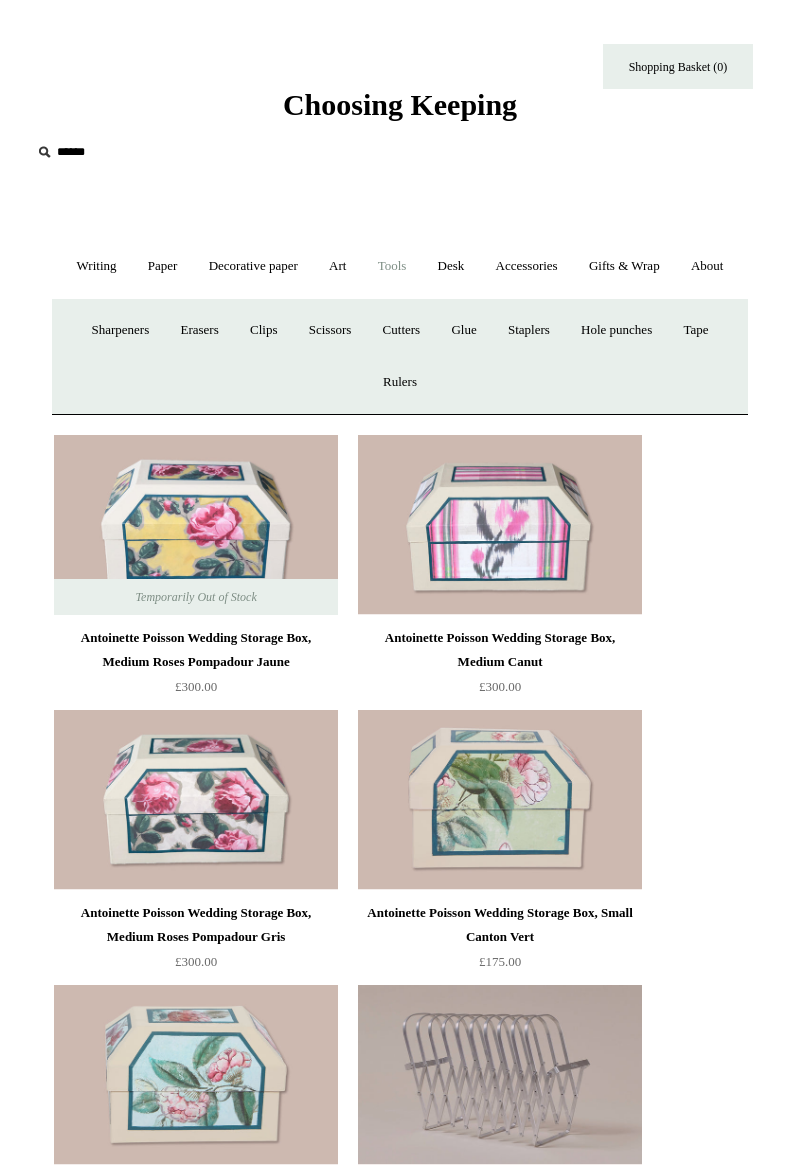 click on "Desk +" at bounding box center [451, 266] 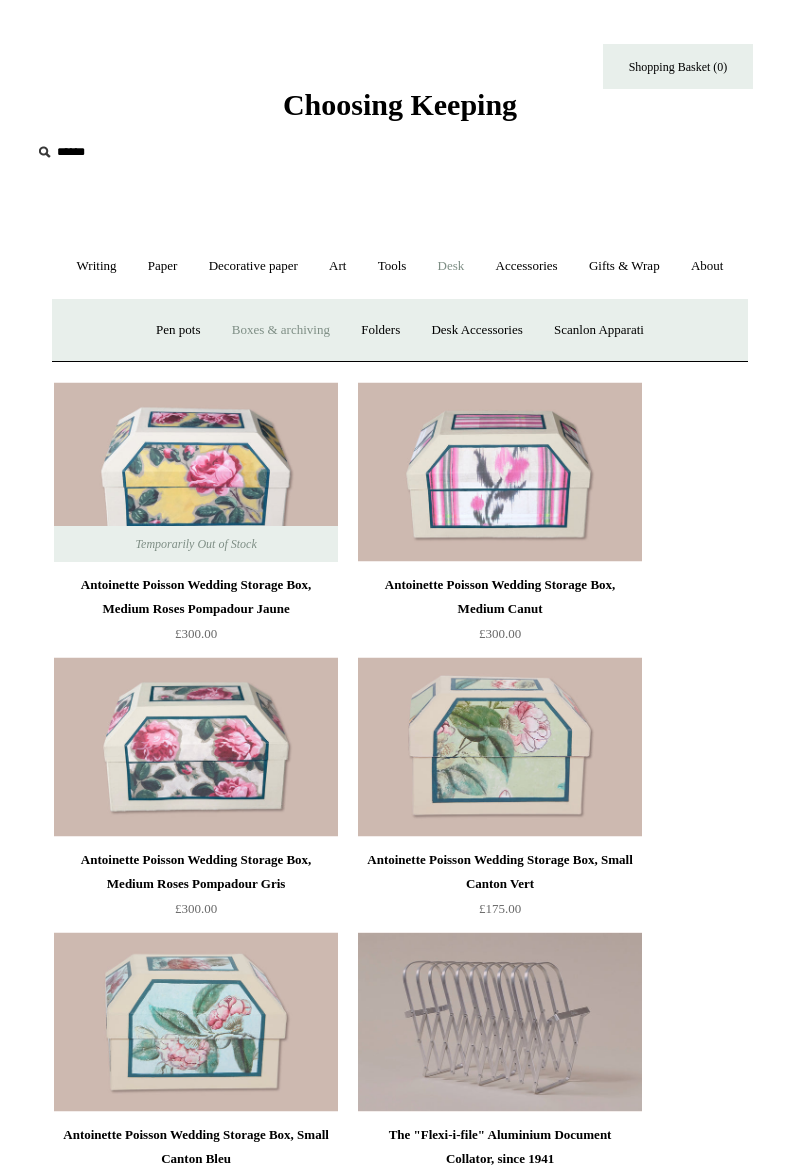 click on "Pen pots" at bounding box center (178, 330) 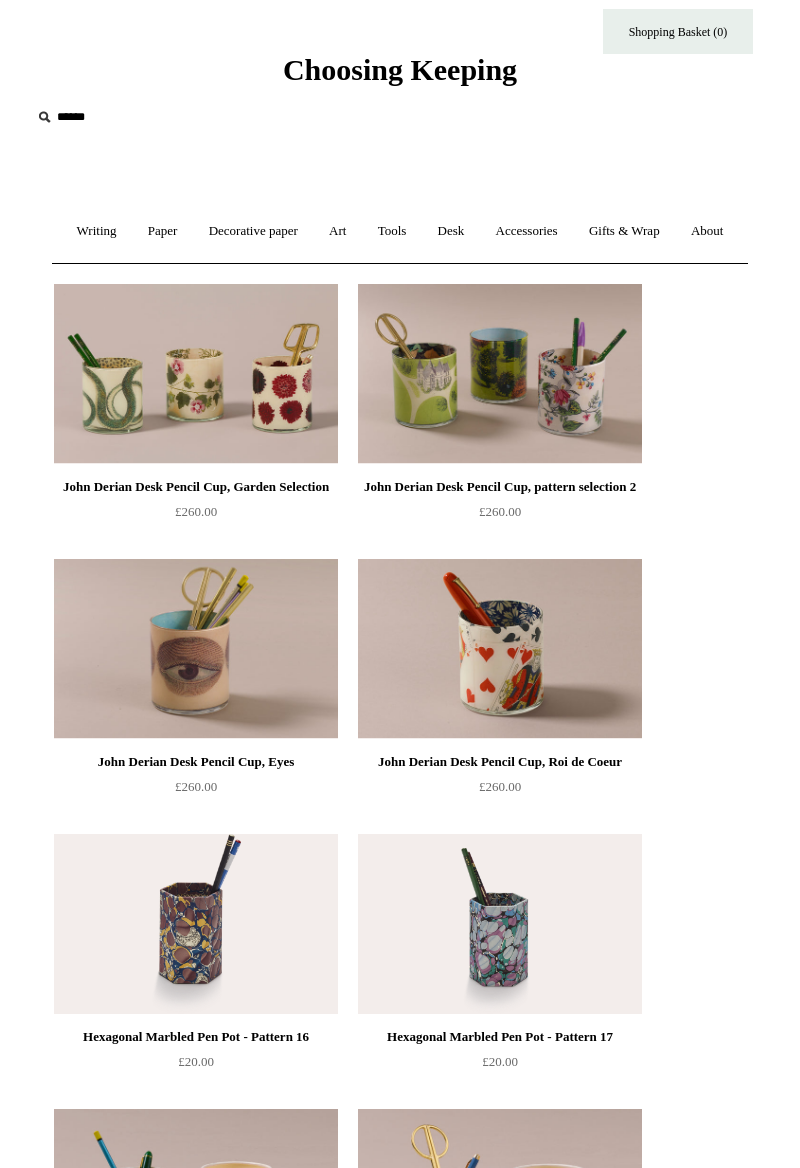 scroll, scrollTop: 0, scrollLeft: 0, axis: both 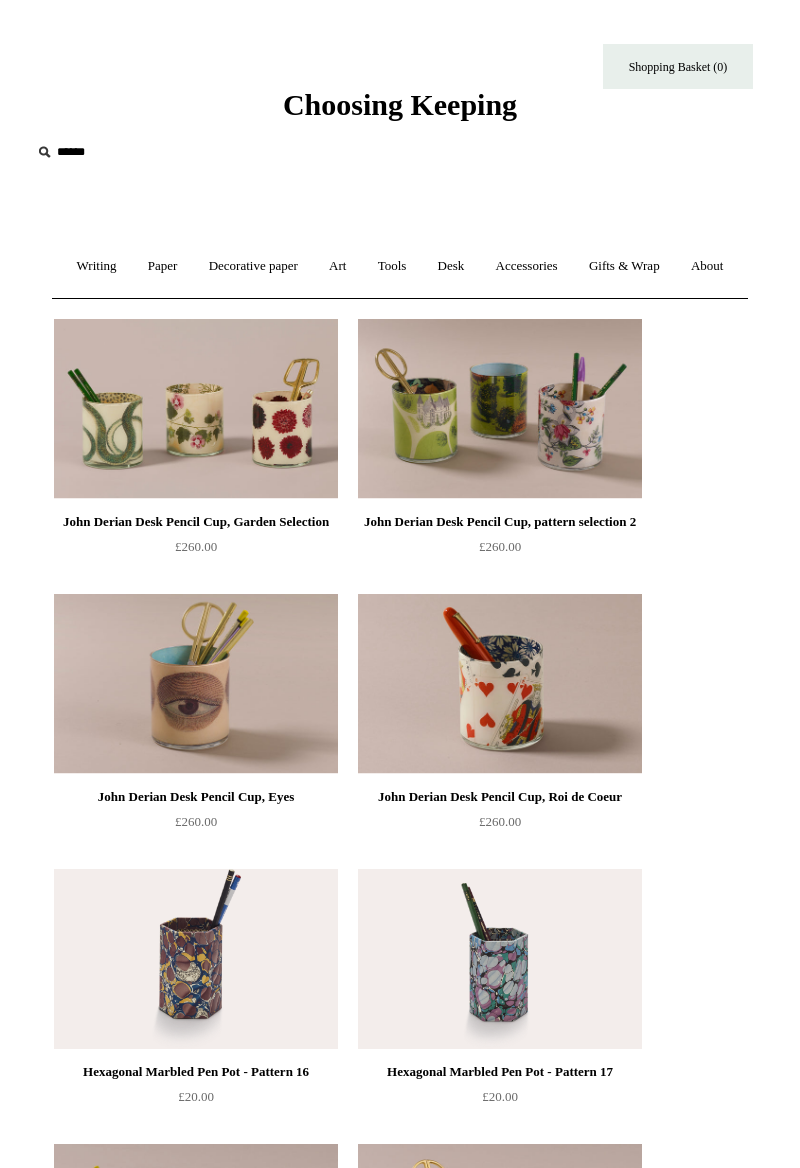 click on "Decorative paper +" at bounding box center [253, 266] 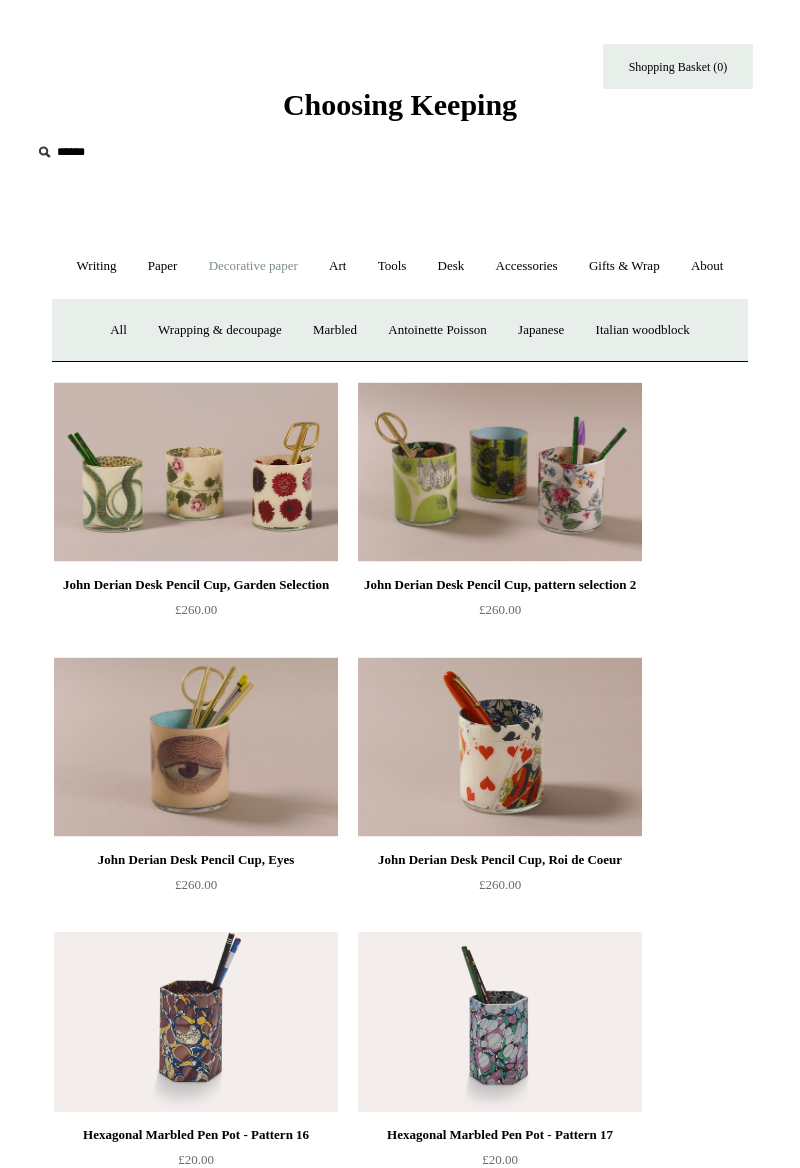 click on "Accessories +" at bounding box center (527, 266) 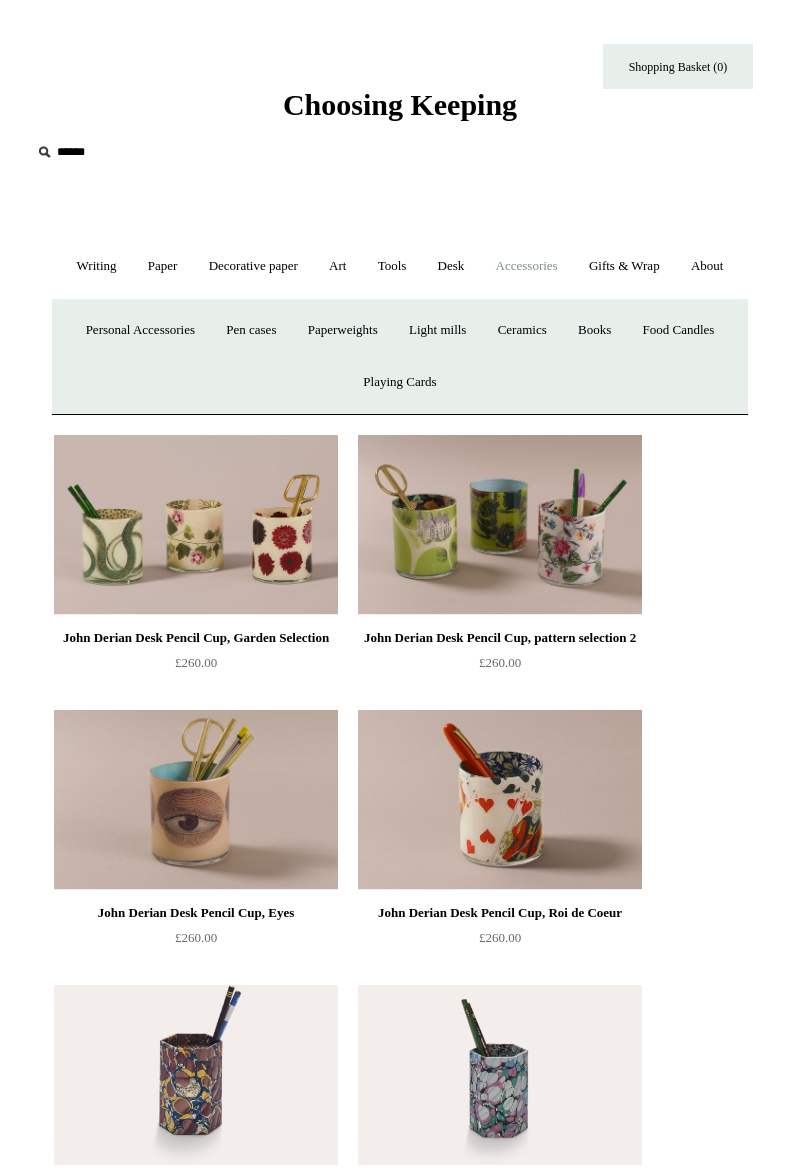 click on "Personal Accessories +" at bounding box center (140, 330) 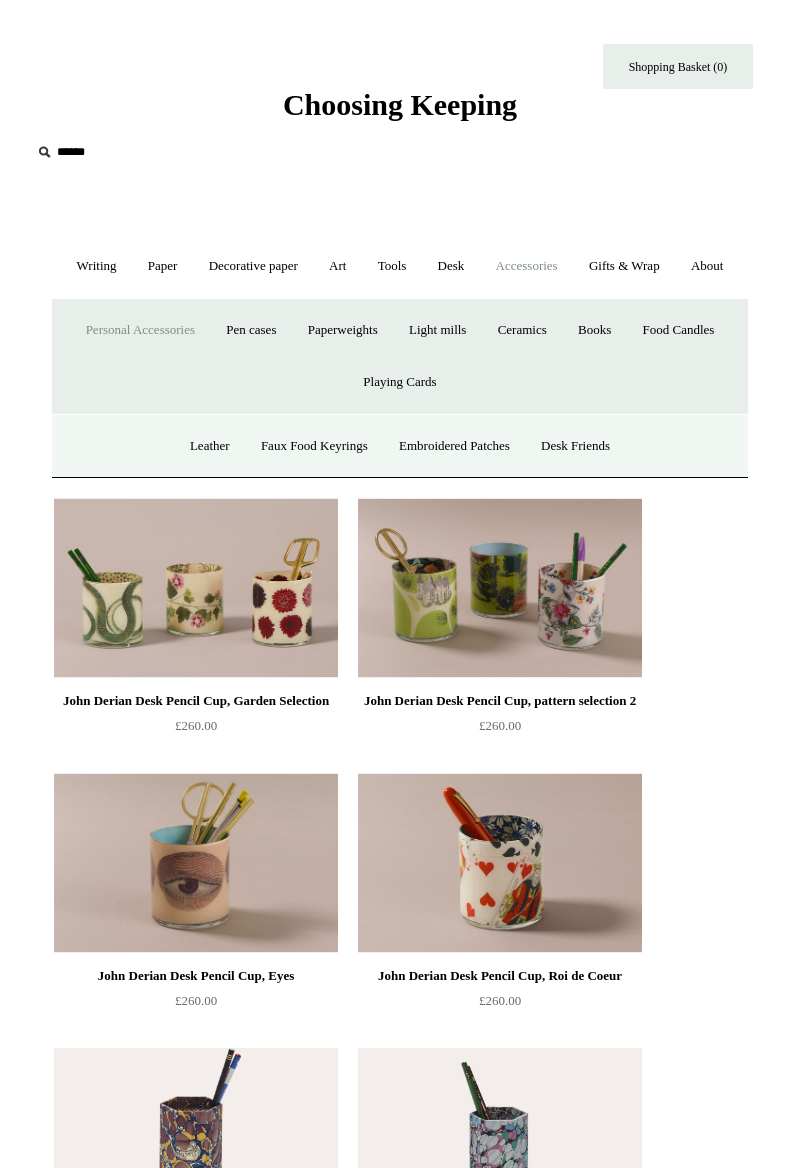 click on "Embroidered Patches" at bounding box center (454, 446) 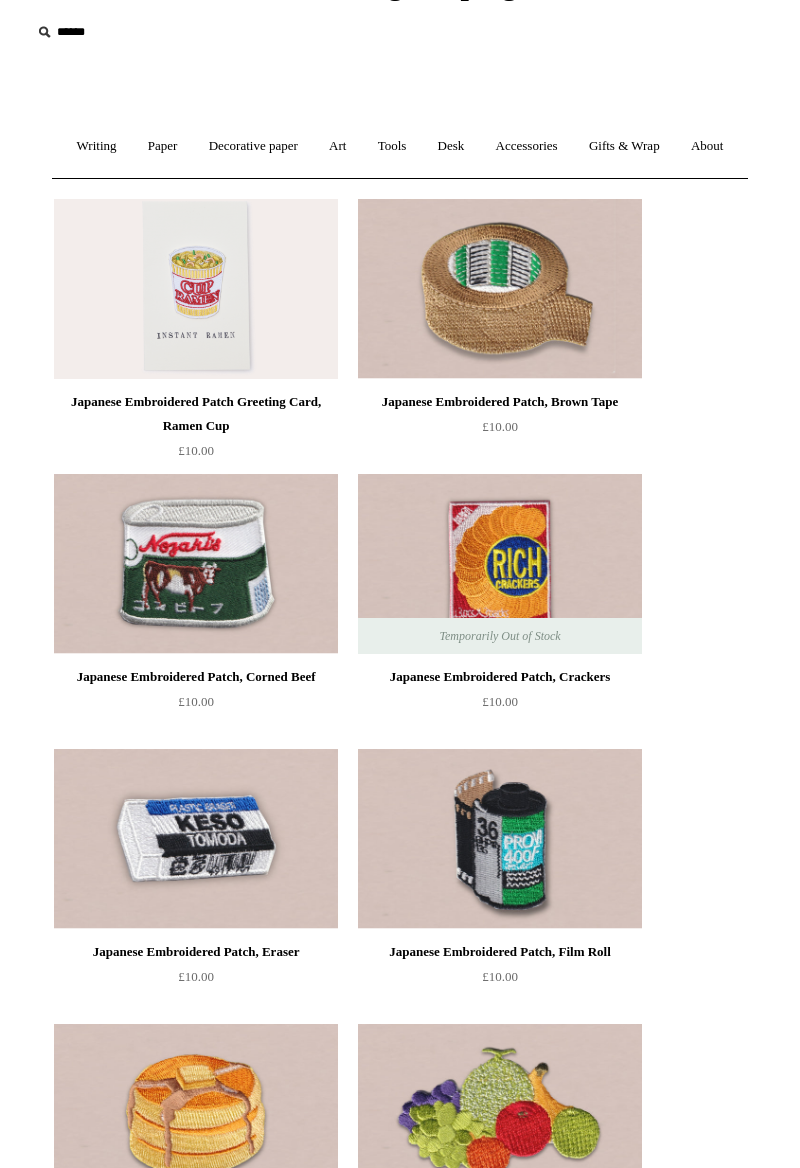 scroll, scrollTop: 0, scrollLeft: 0, axis: both 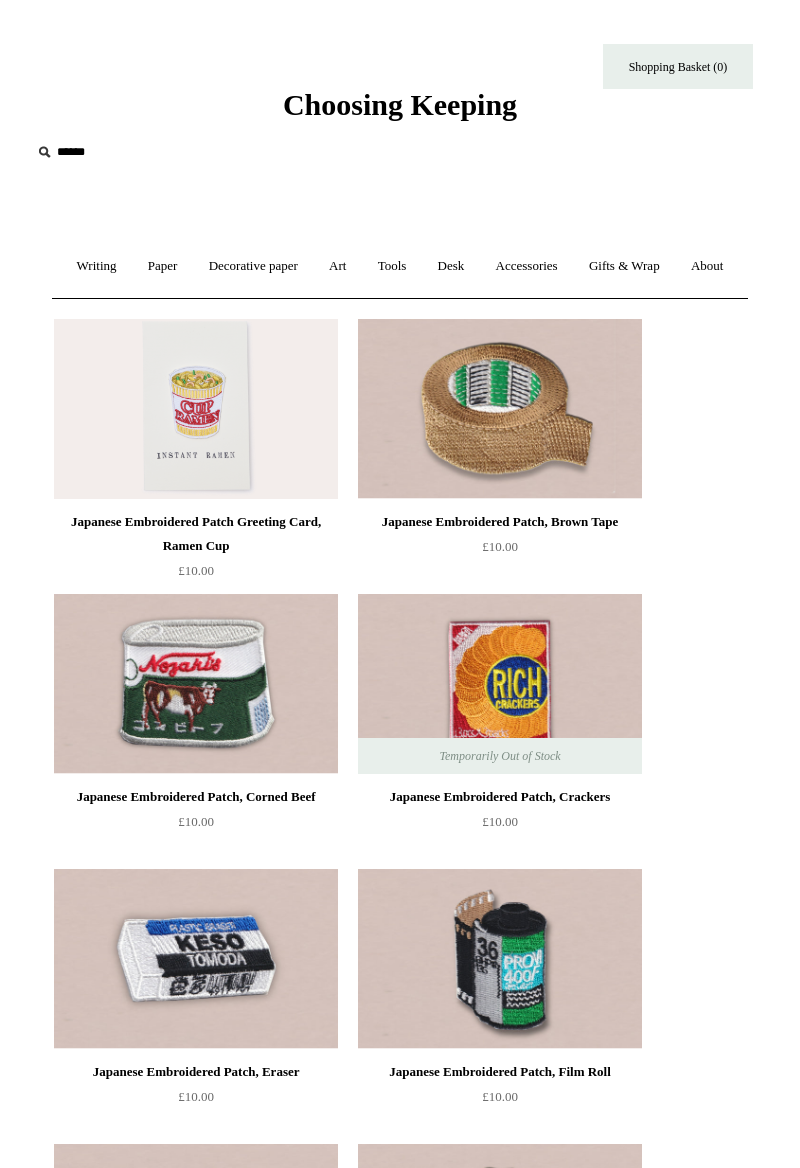 click on "Accessories +" at bounding box center [527, 266] 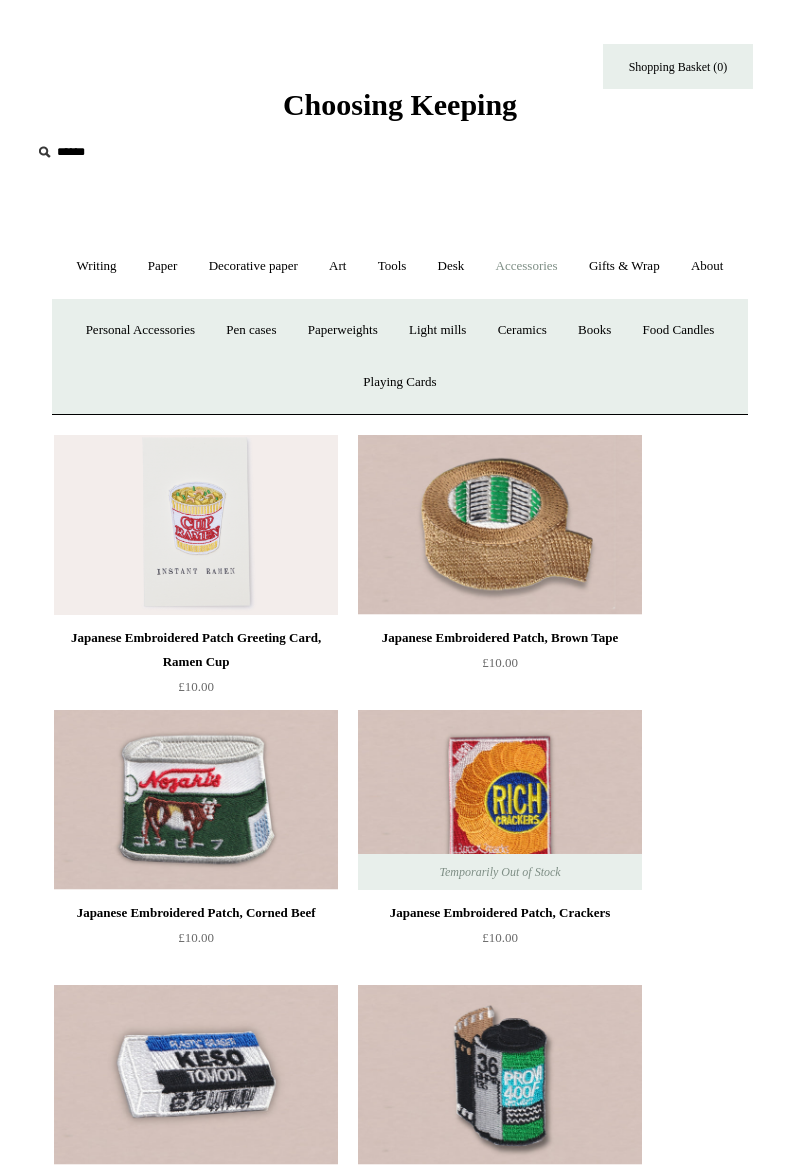 click on "Pen cases" at bounding box center (251, 330) 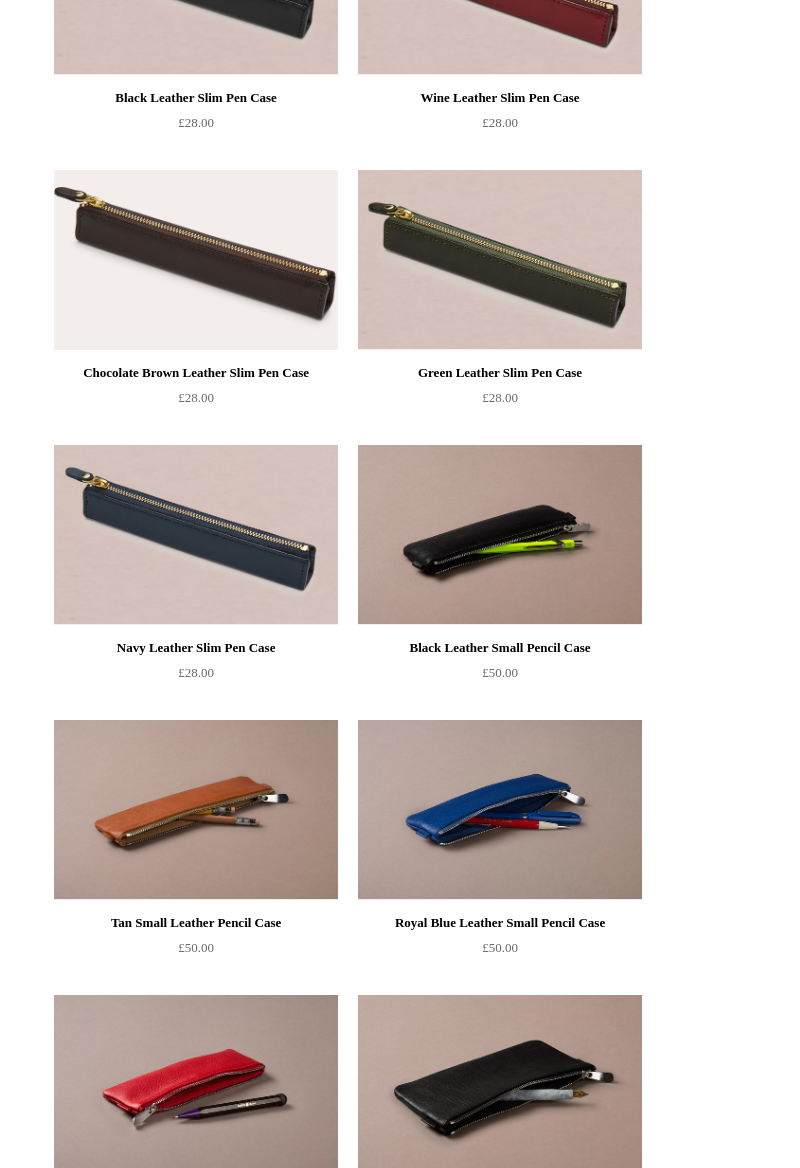 scroll, scrollTop: 0, scrollLeft: 0, axis: both 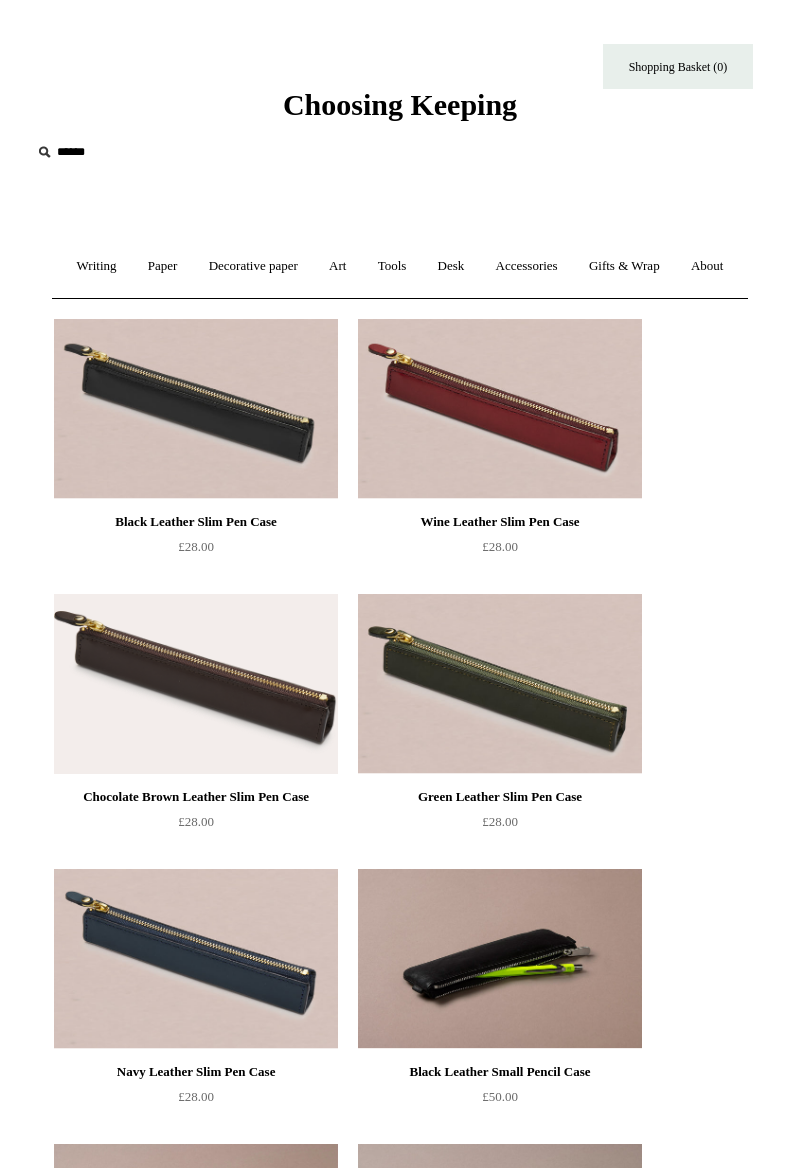 click on "Gifts & Wrap +" at bounding box center [624, 266] 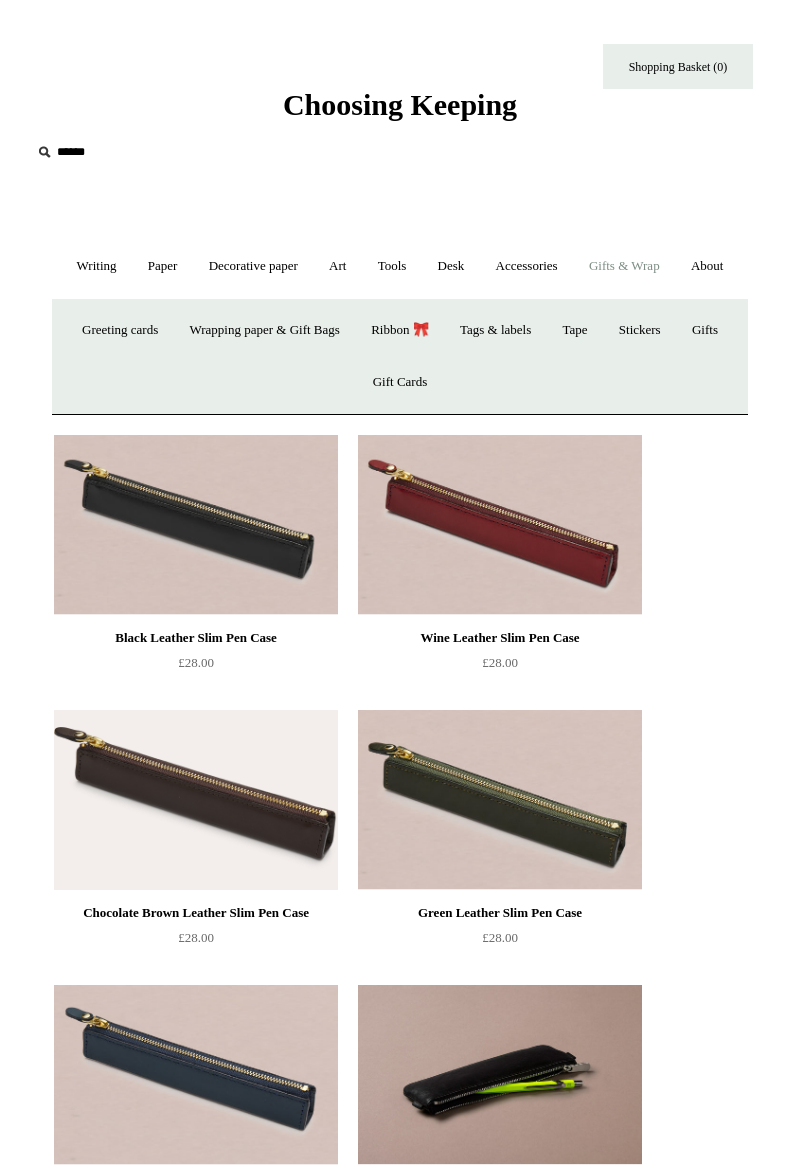 click on "Accessories +" at bounding box center [527, 266] 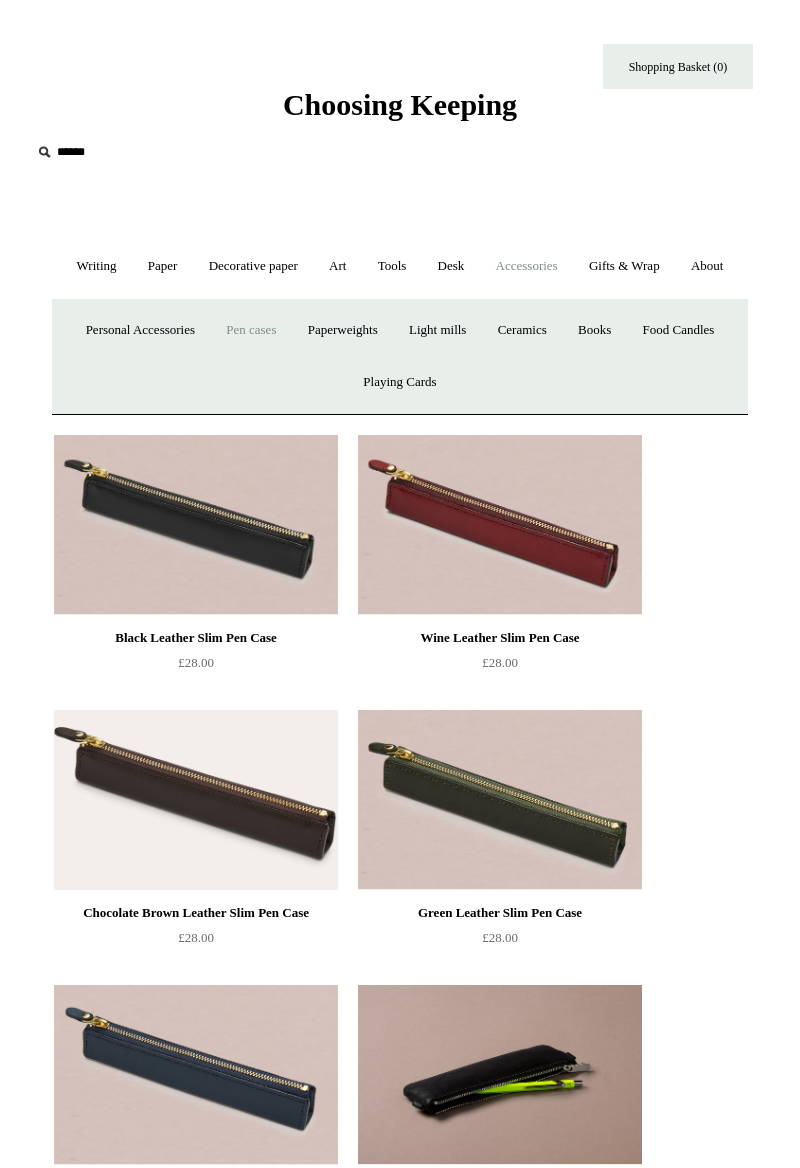 click on "Books" at bounding box center (594, 330) 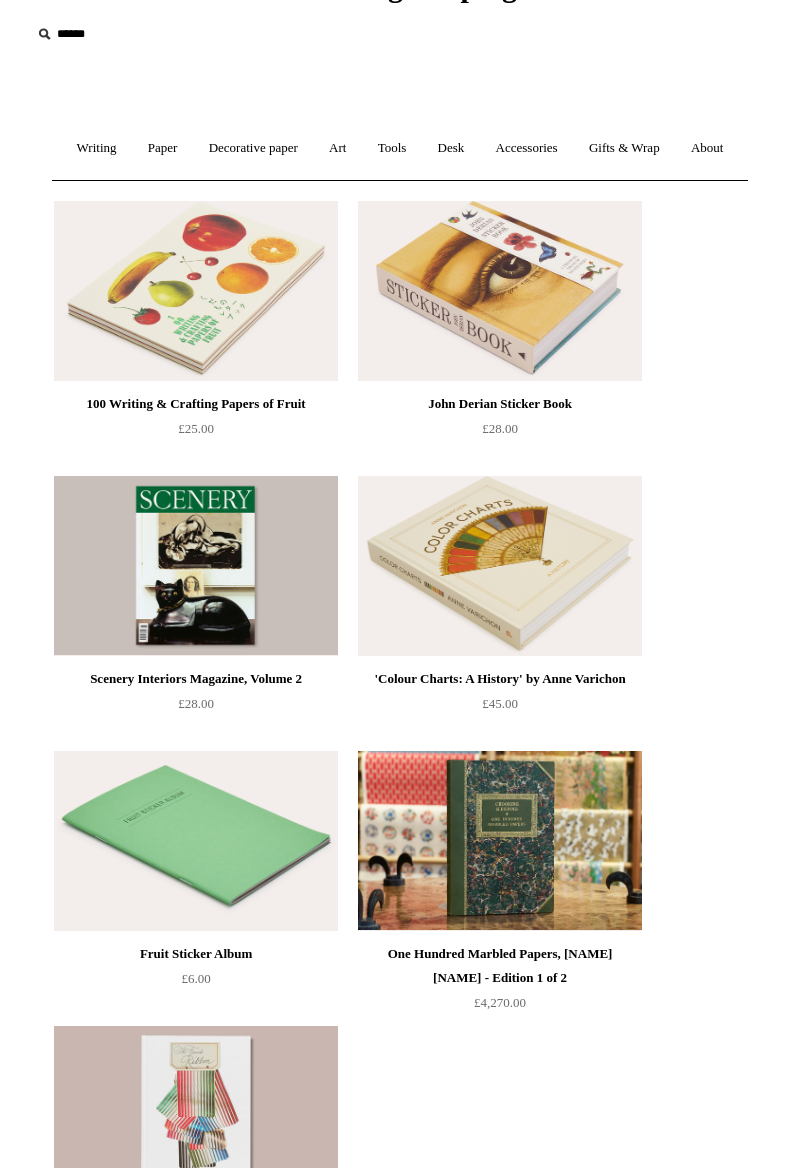 scroll, scrollTop: 0, scrollLeft: 0, axis: both 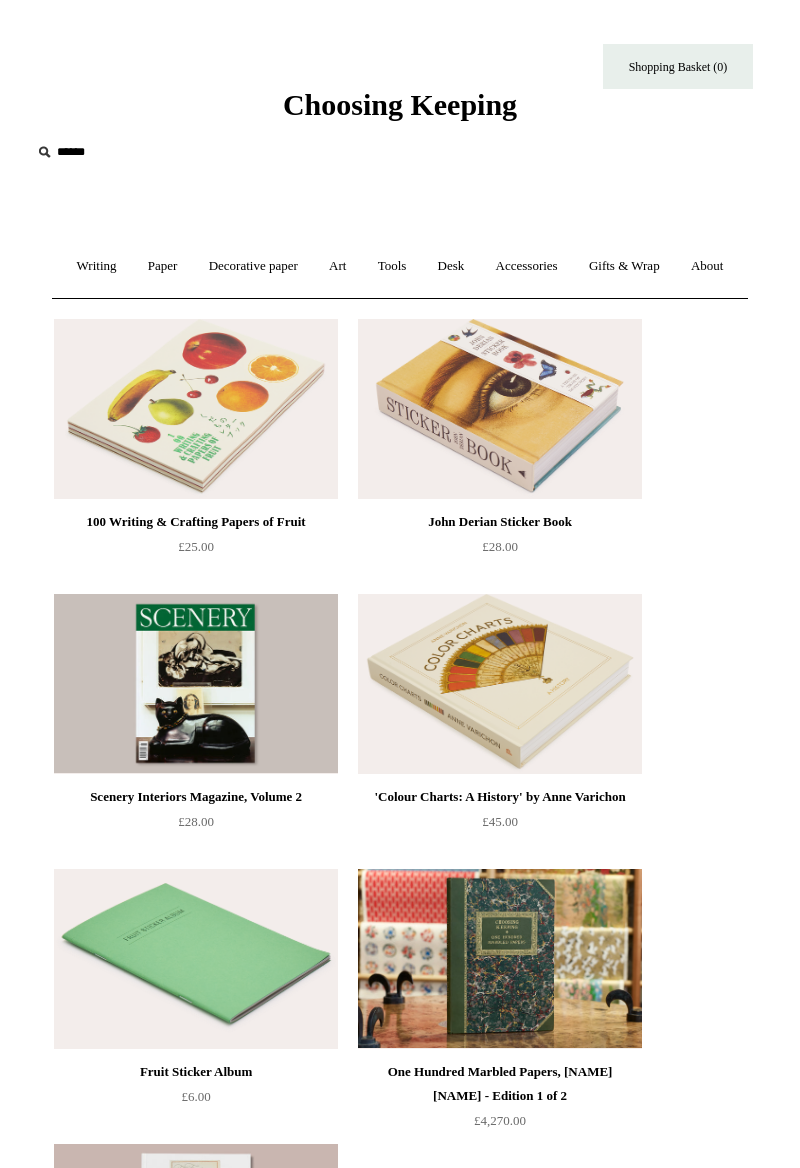click on "Desk +" at bounding box center [451, 266] 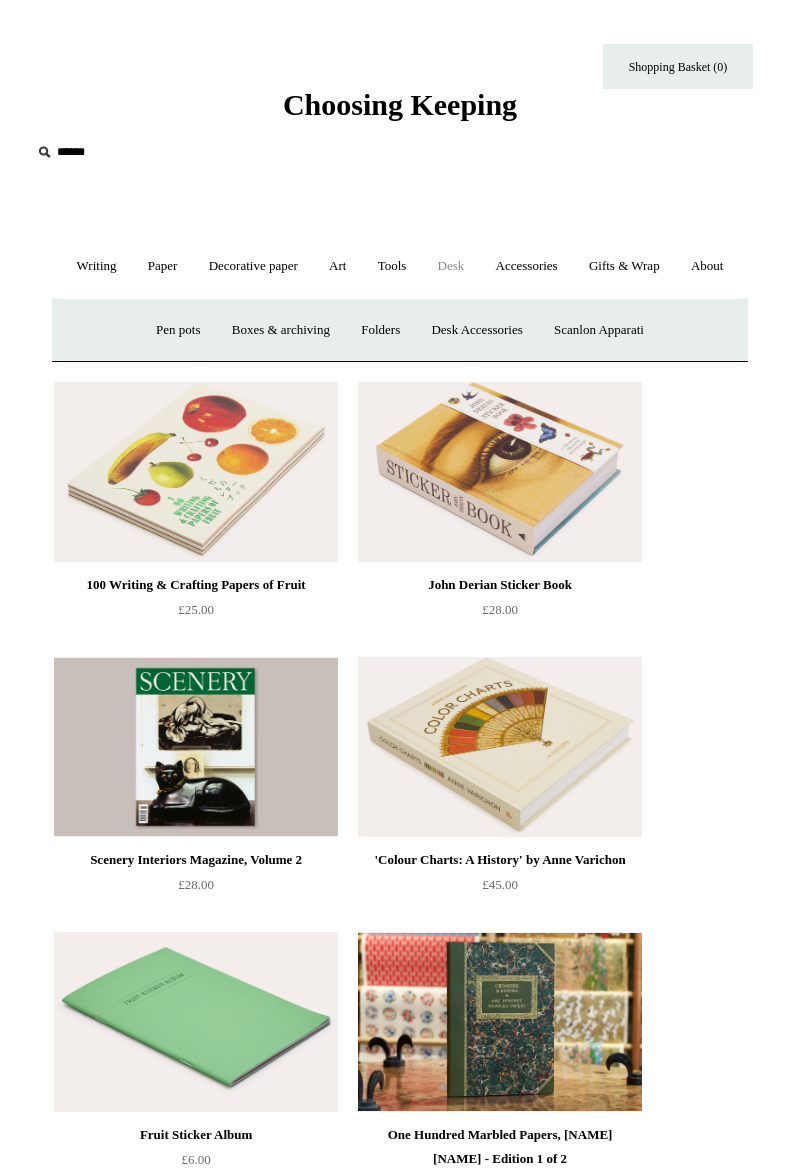 click on "Tools +" at bounding box center (392, 266) 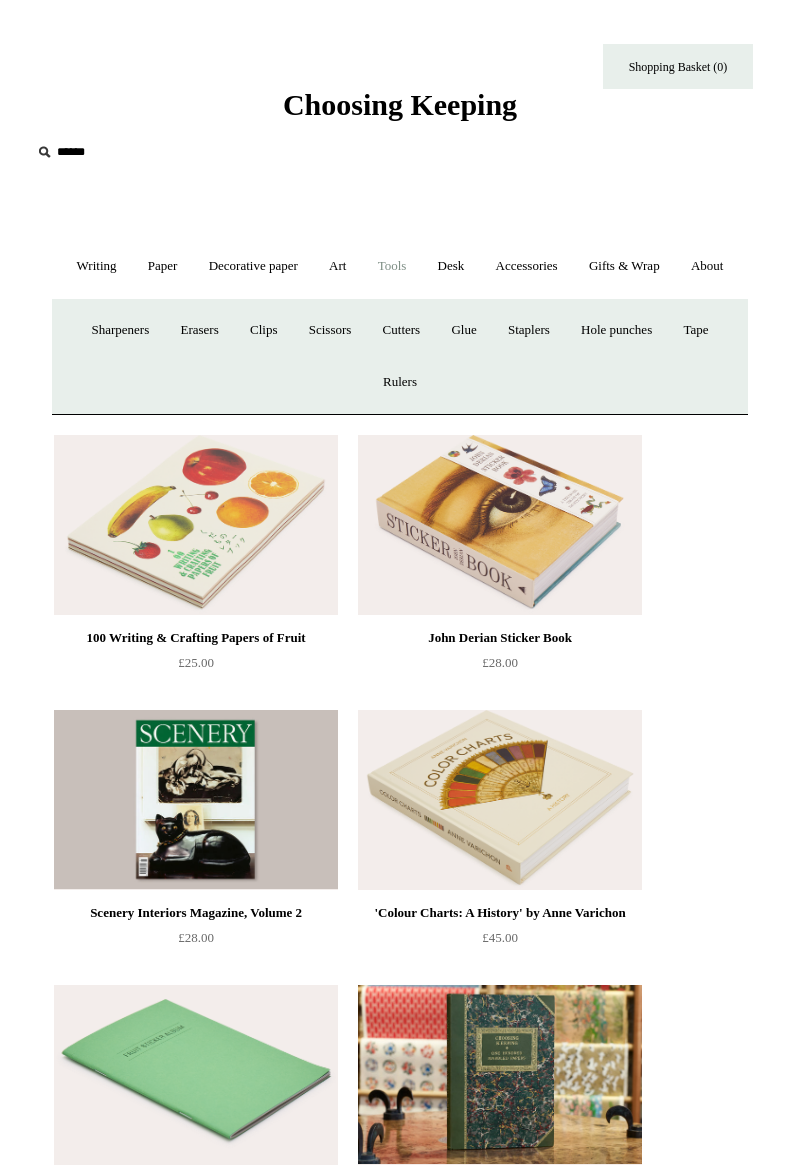 click on "Art +" at bounding box center [337, 266] 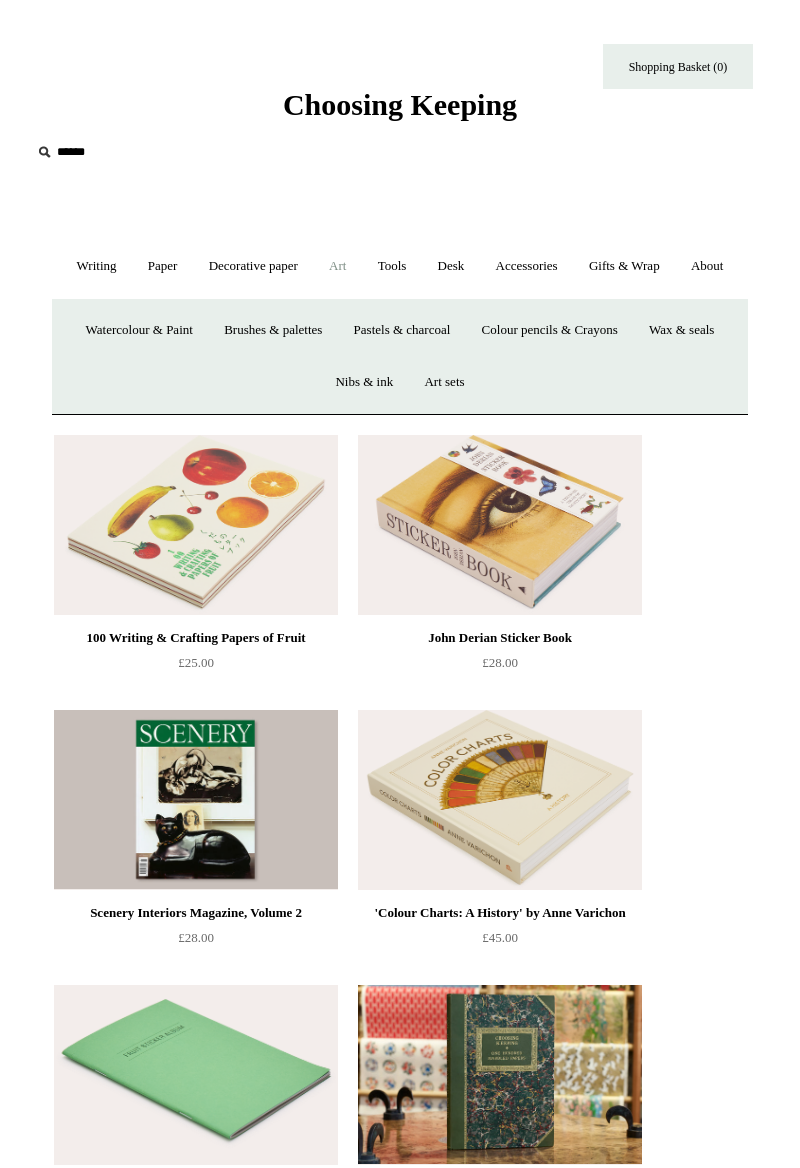 click on "Watercolour & Paint" at bounding box center (139, 330) 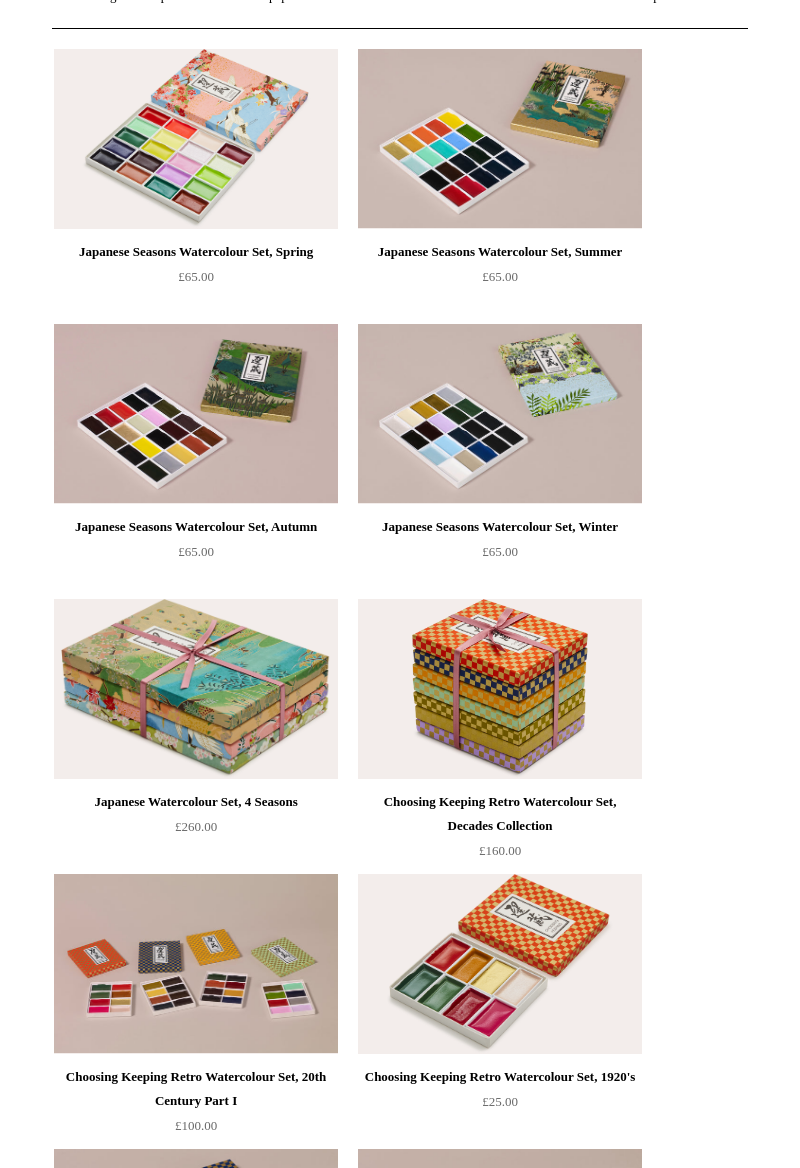 scroll, scrollTop: 0, scrollLeft: 0, axis: both 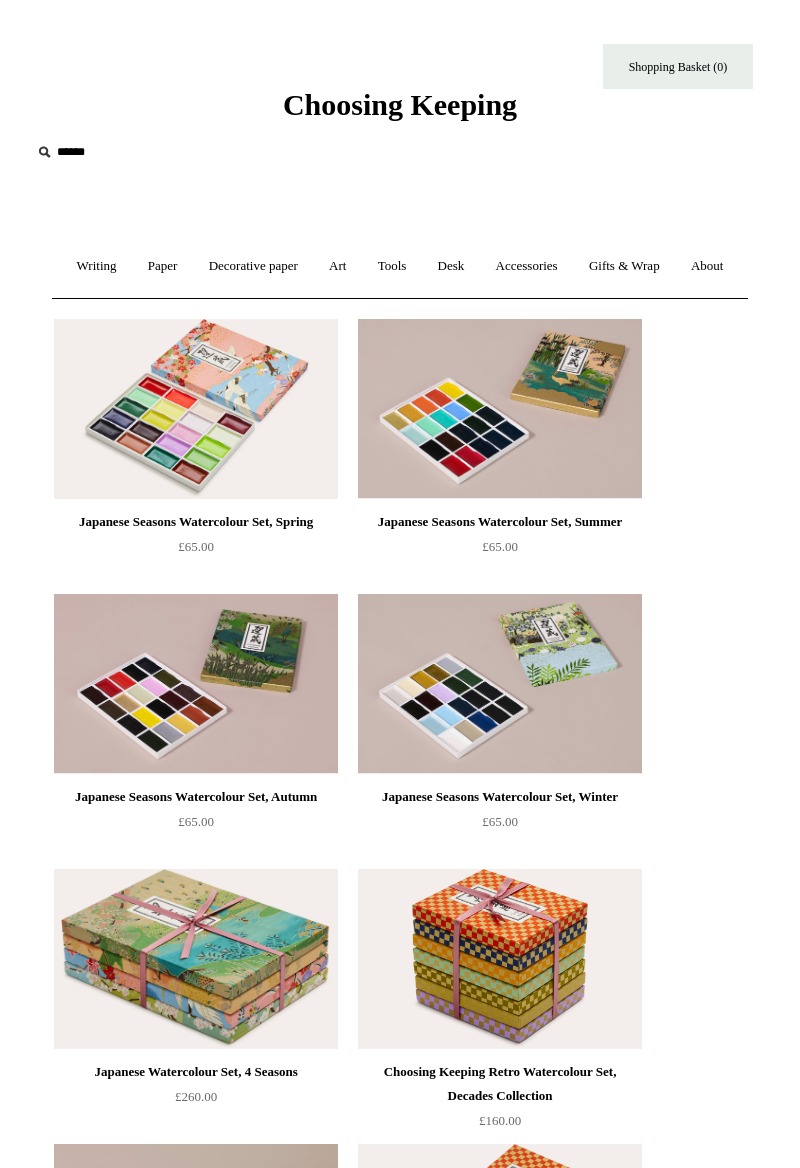 click on "Paper +" at bounding box center (163, 266) 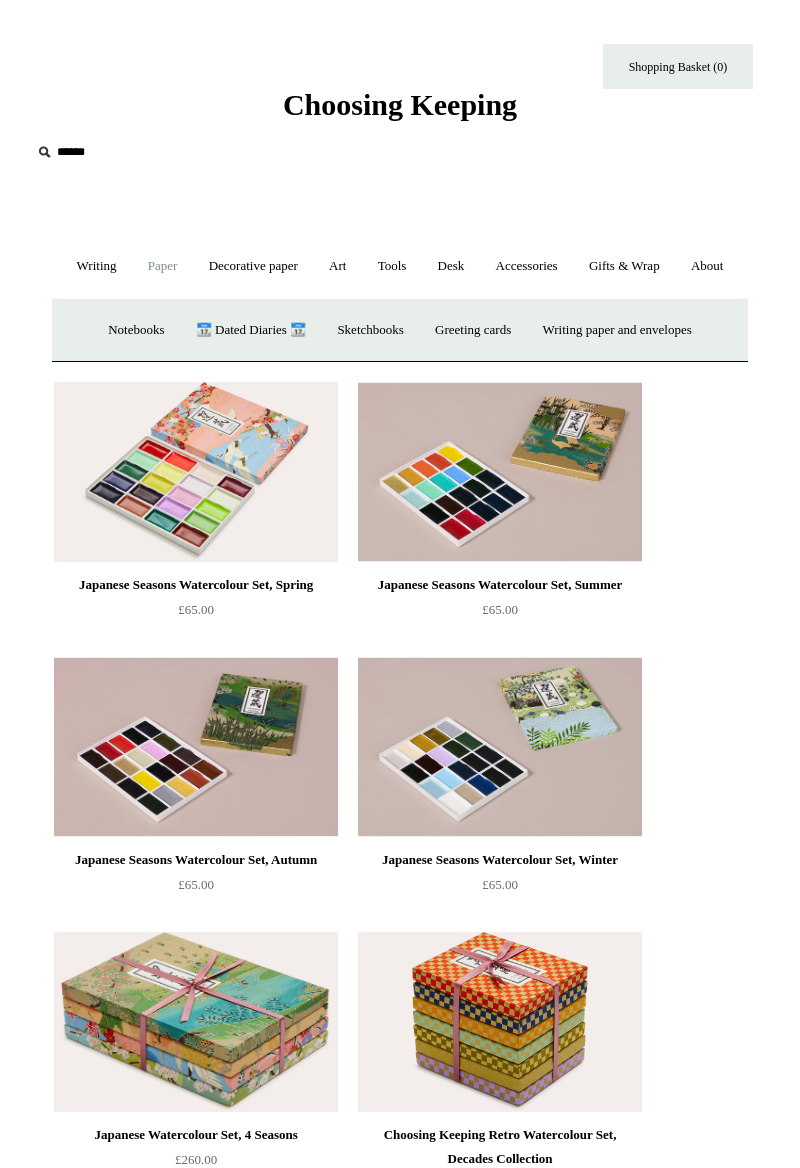 click on "Notebooks +" at bounding box center (136, 330) 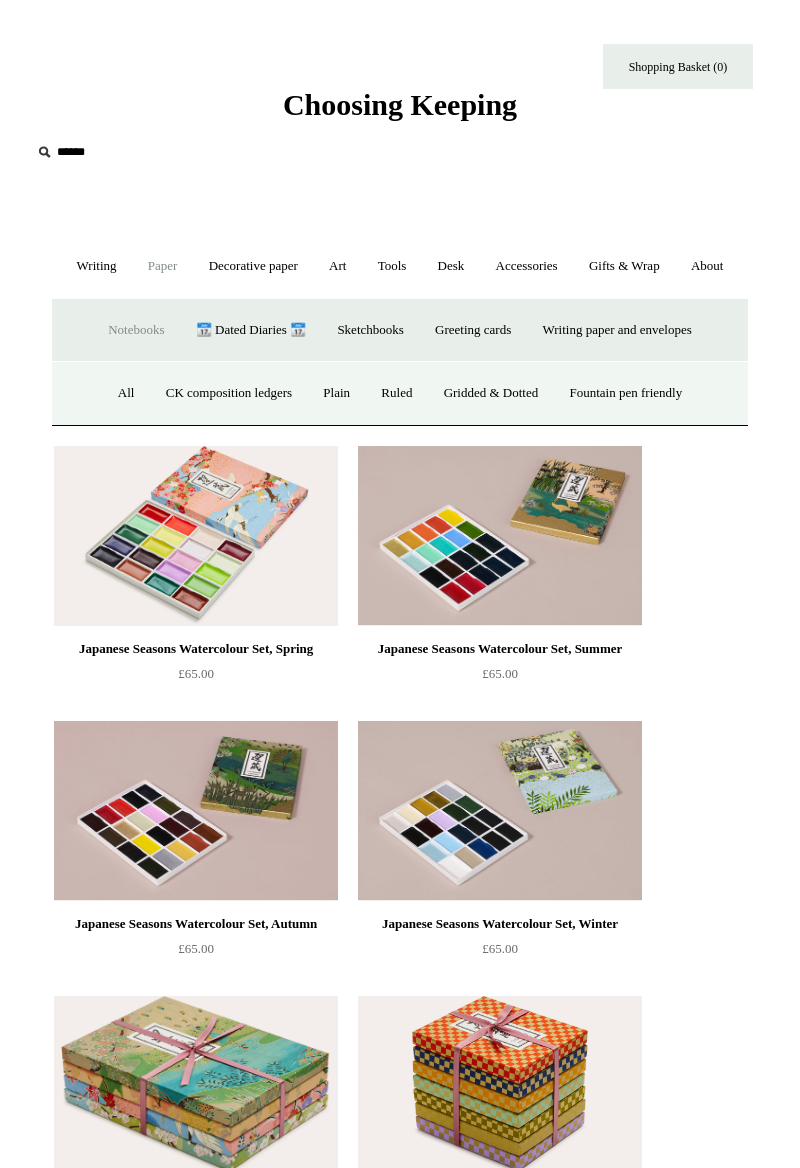 click on "All" at bounding box center [126, 393] 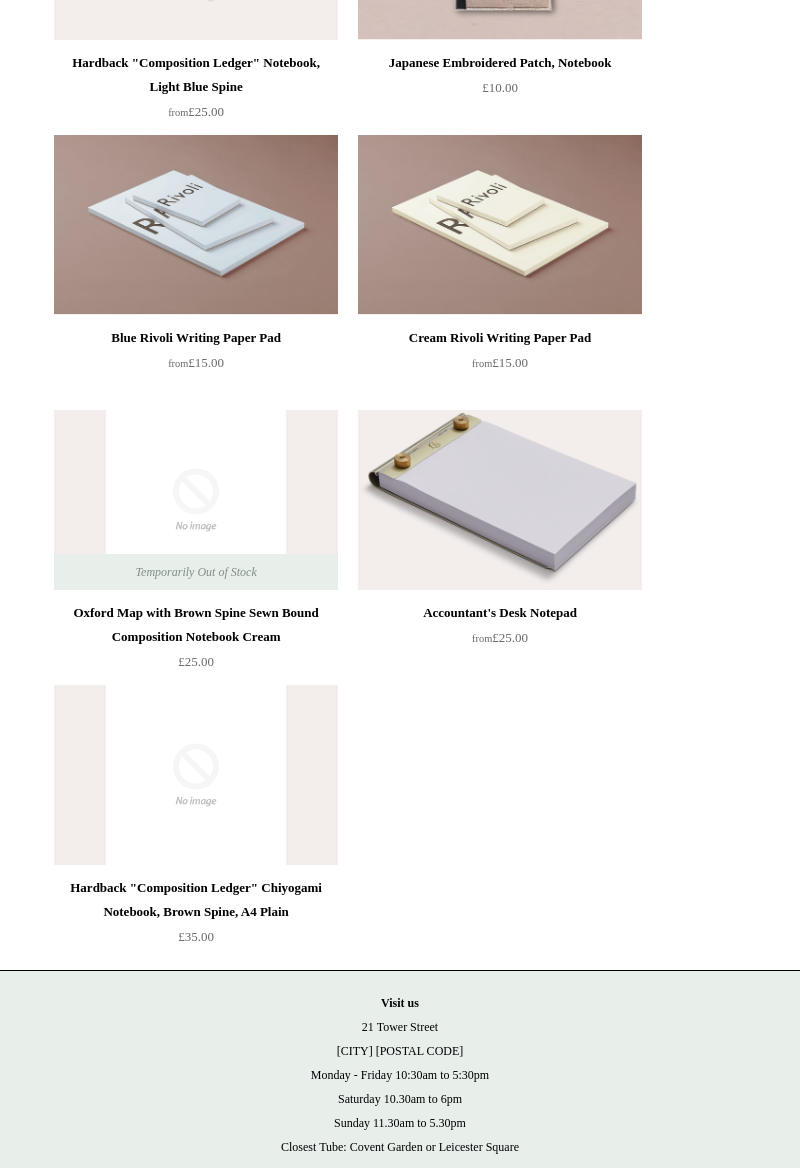 scroll, scrollTop: 17031, scrollLeft: 0, axis: vertical 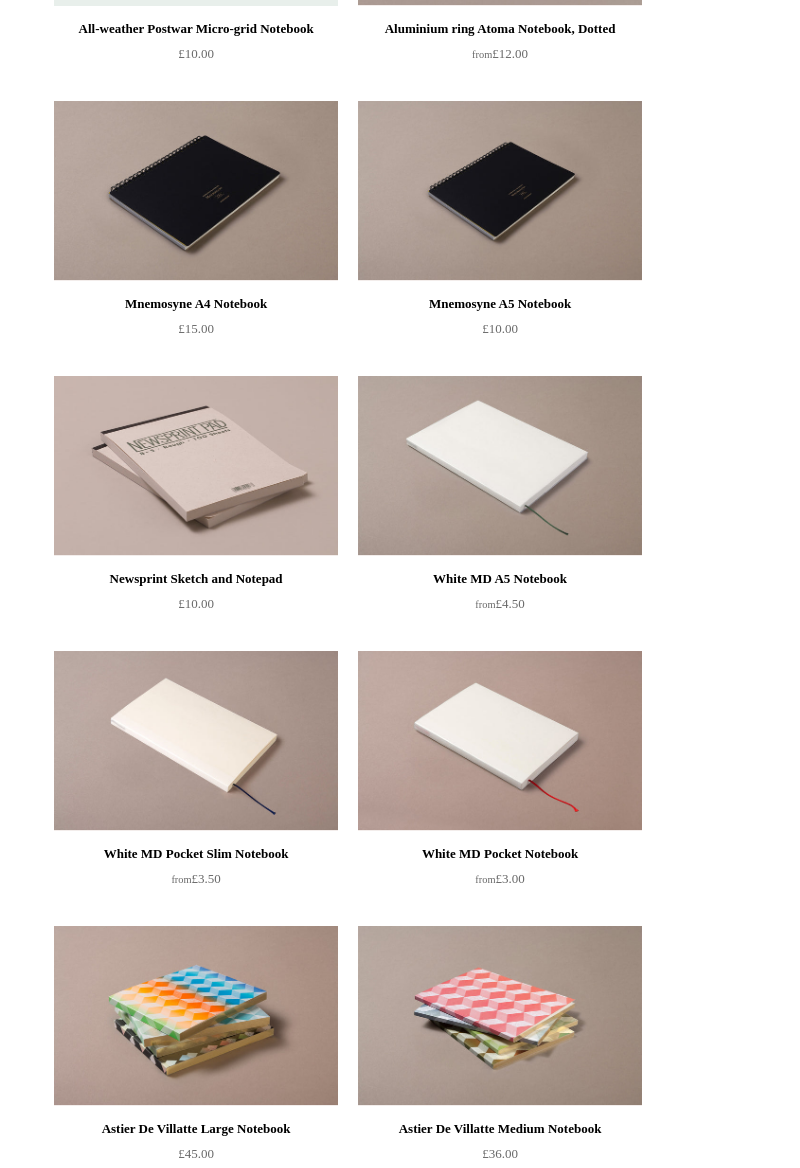 click on "Vermilion Choosing Keeping Notebook, Micro-Grid
£18.00
Temporarily Out of Stock
Green Choosing Keeping Notebook, Lined" at bounding box center (423, 366) 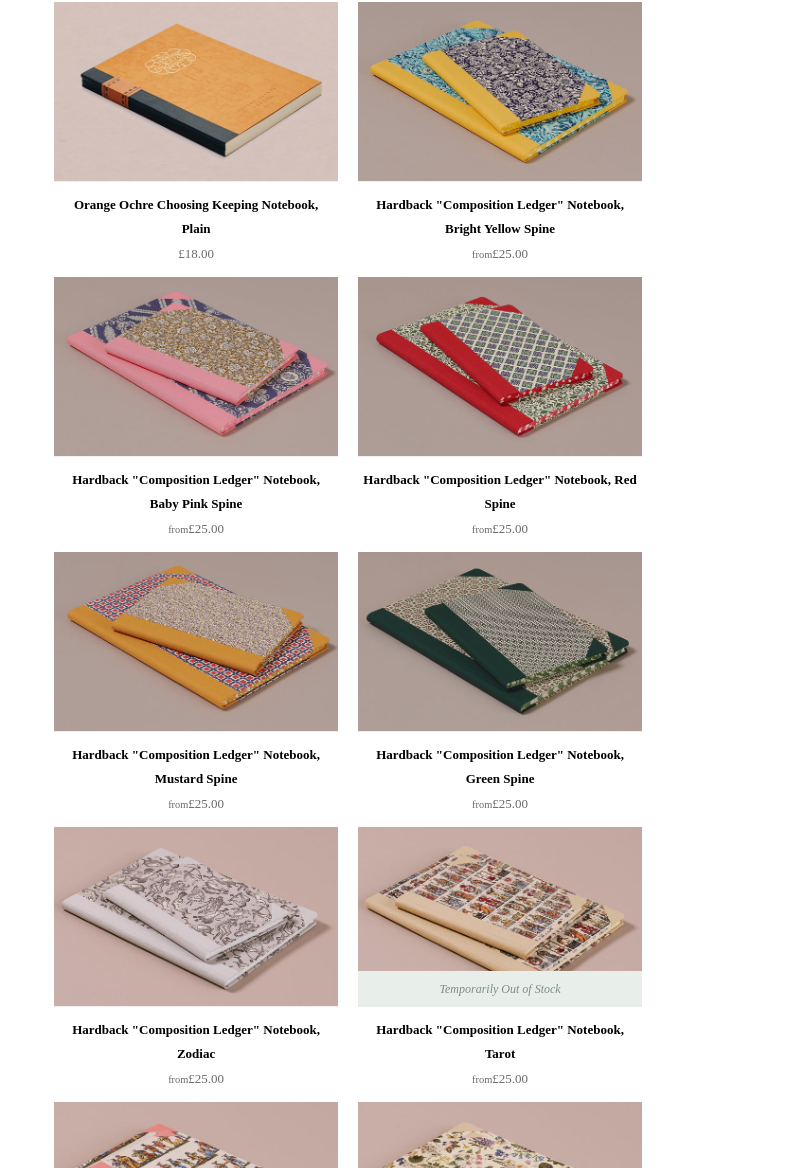 scroll, scrollTop: 0, scrollLeft: 0, axis: both 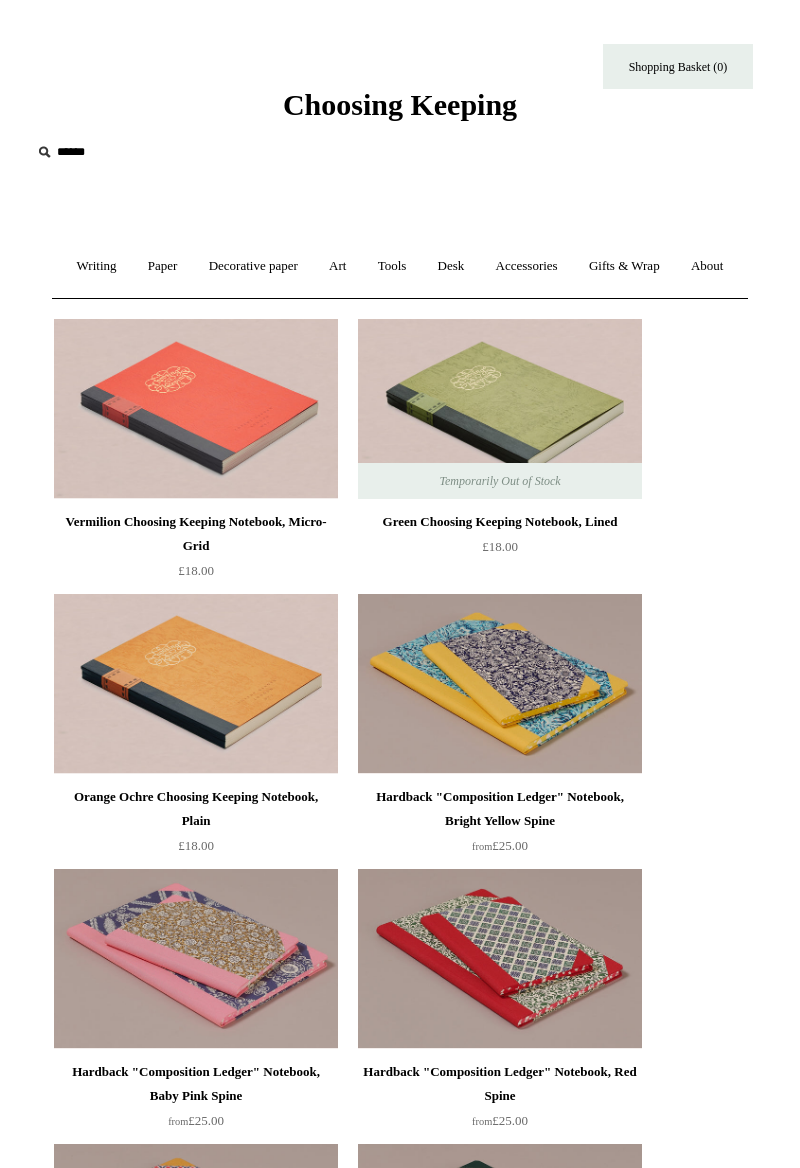 click on "Paper +" at bounding box center [163, 266] 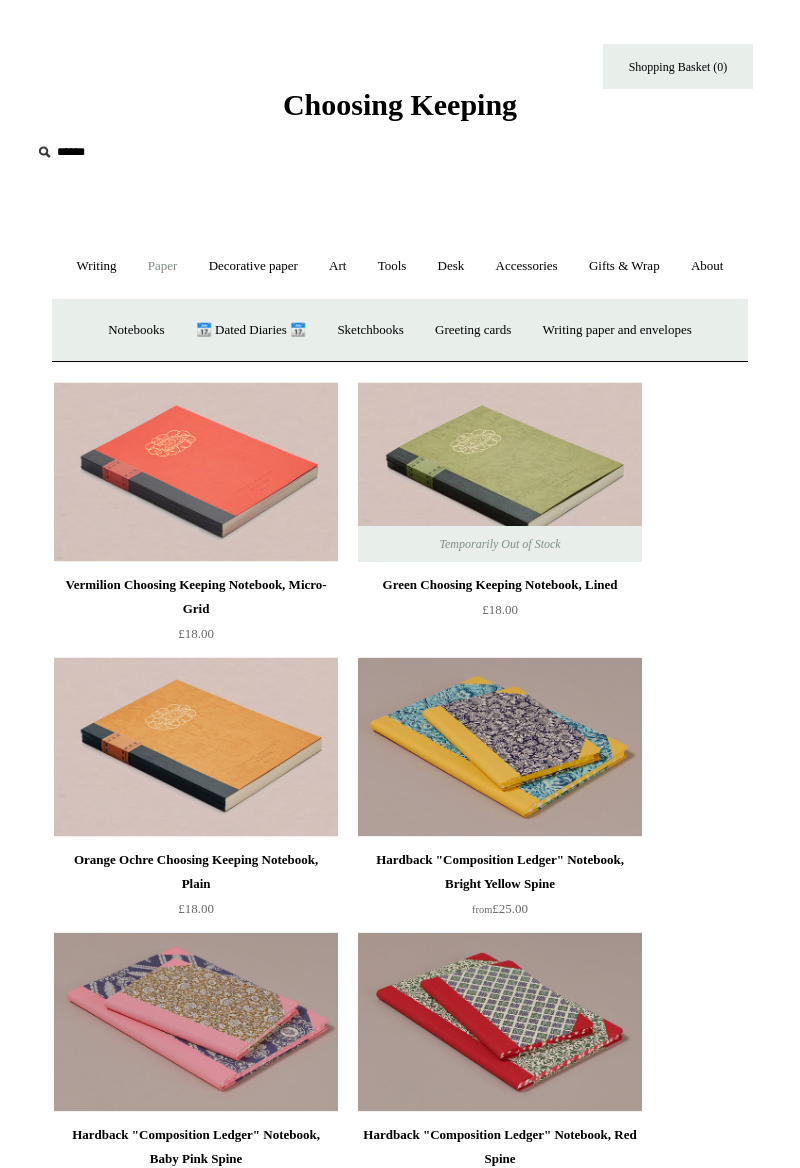 click on "Sketchbooks +" at bounding box center [370, 330] 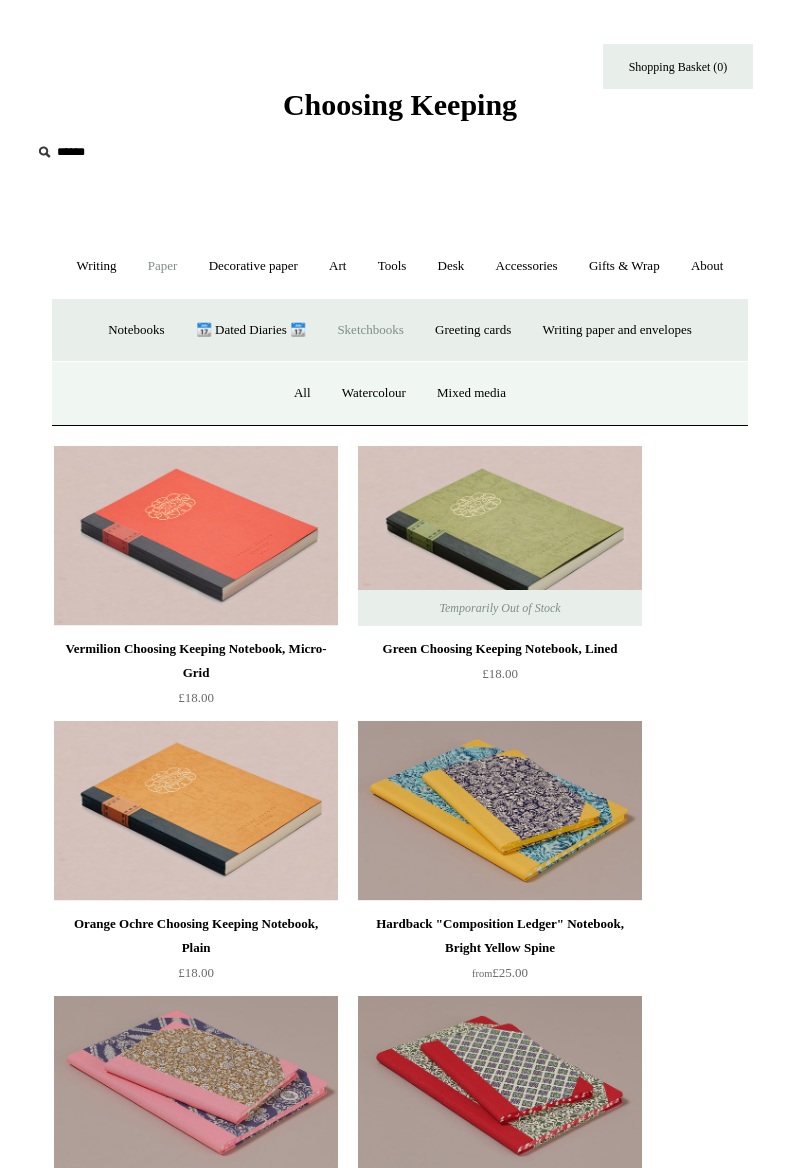 click on "Watercolour" at bounding box center [374, 393] 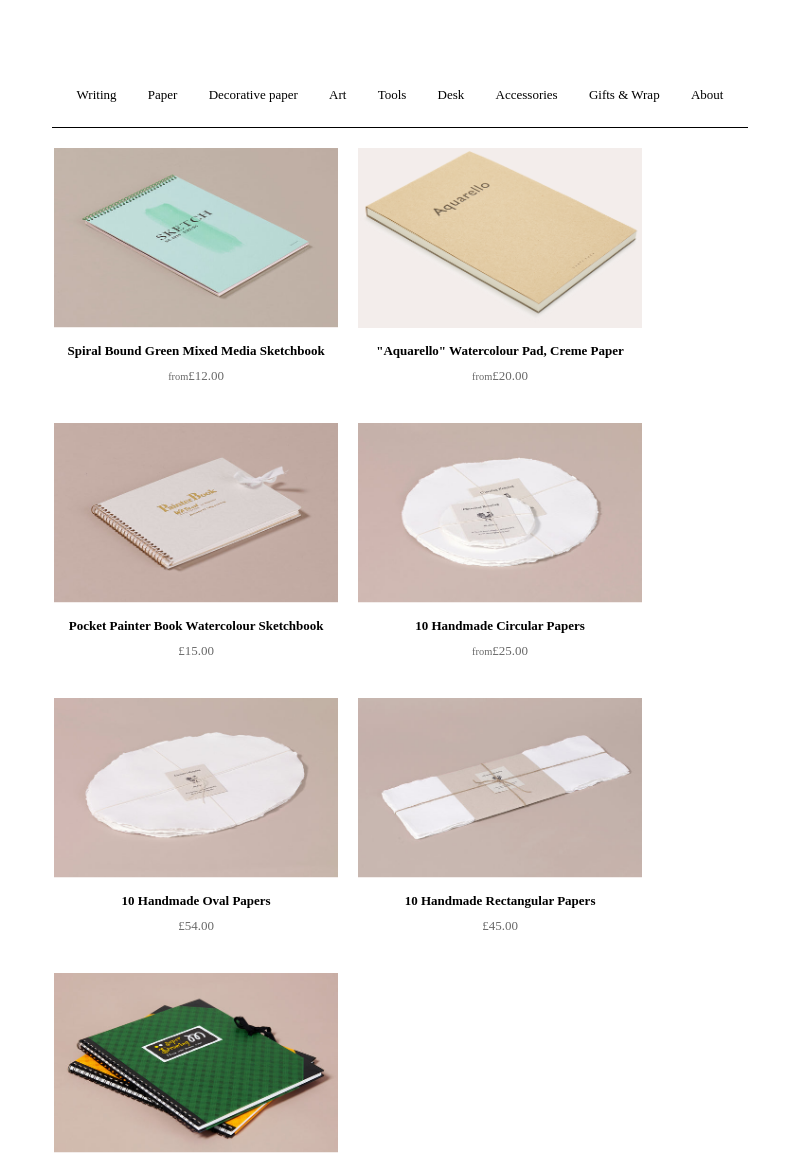 scroll, scrollTop: 0, scrollLeft: 0, axis: both 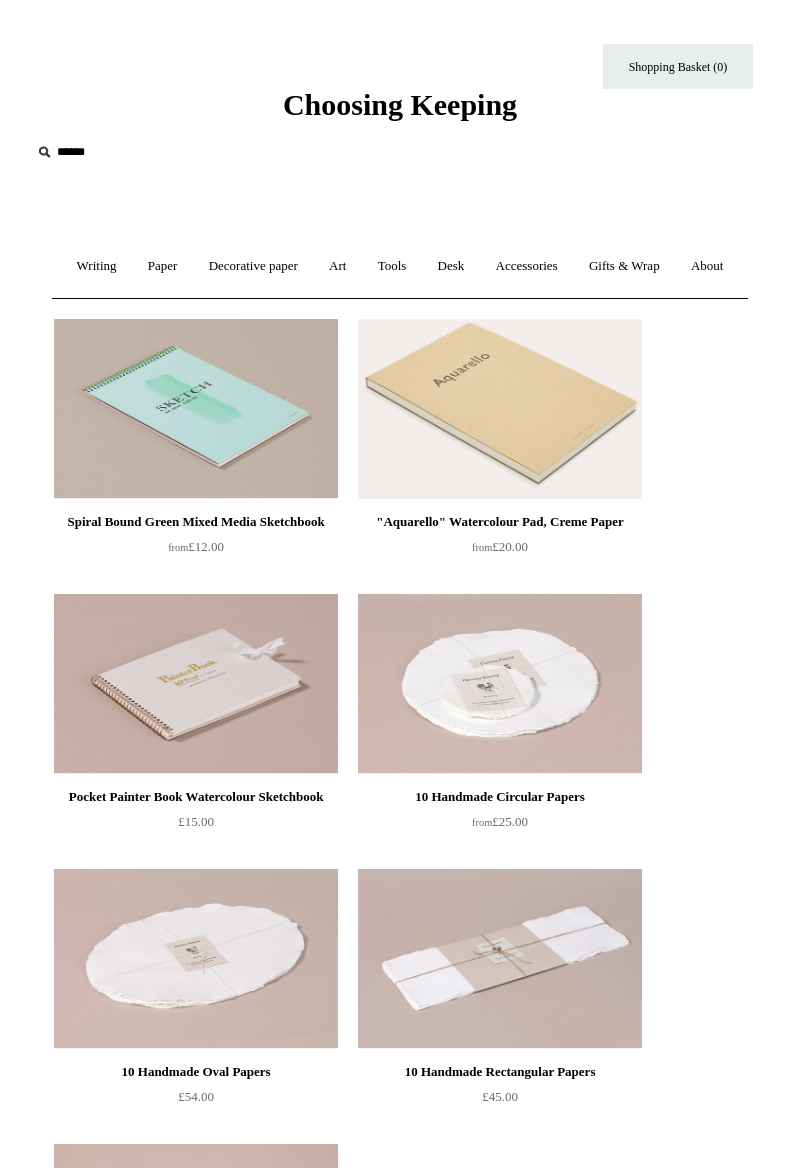 click on "Paper +" at bounding box center (163, 266) 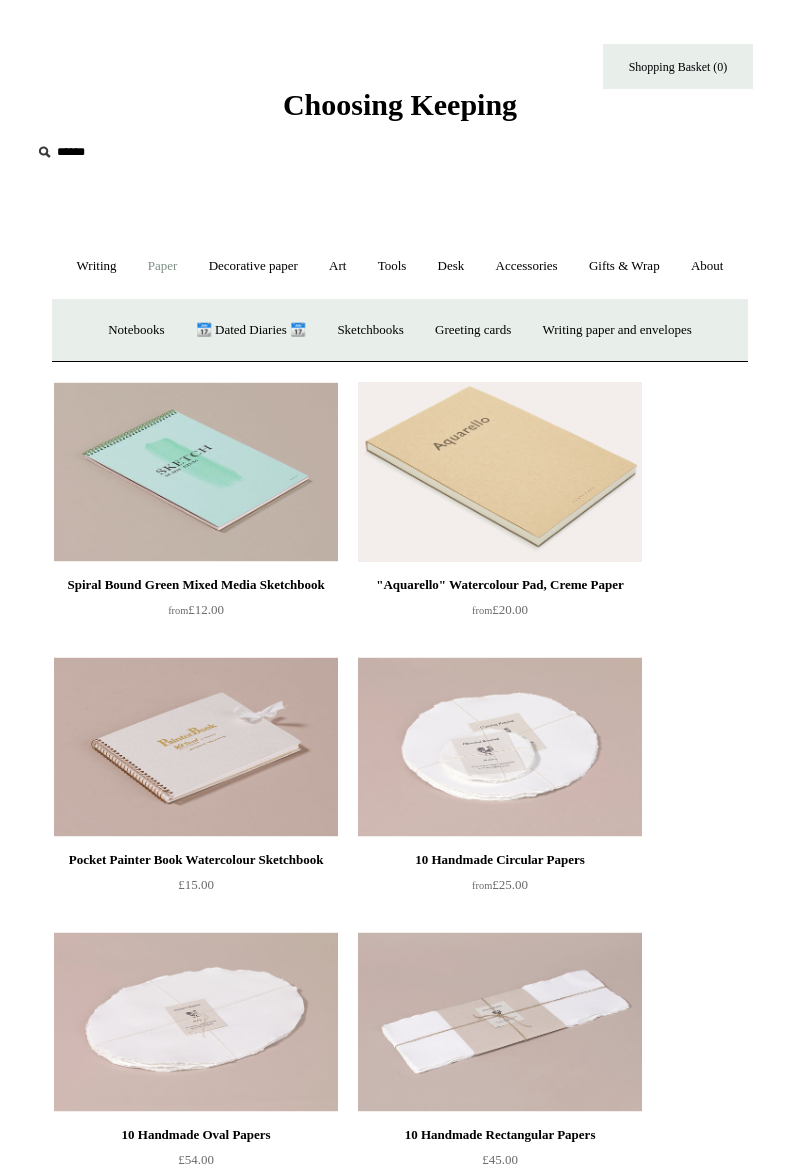 click on "Sketchbooks +" at bounding box center [370, 330] 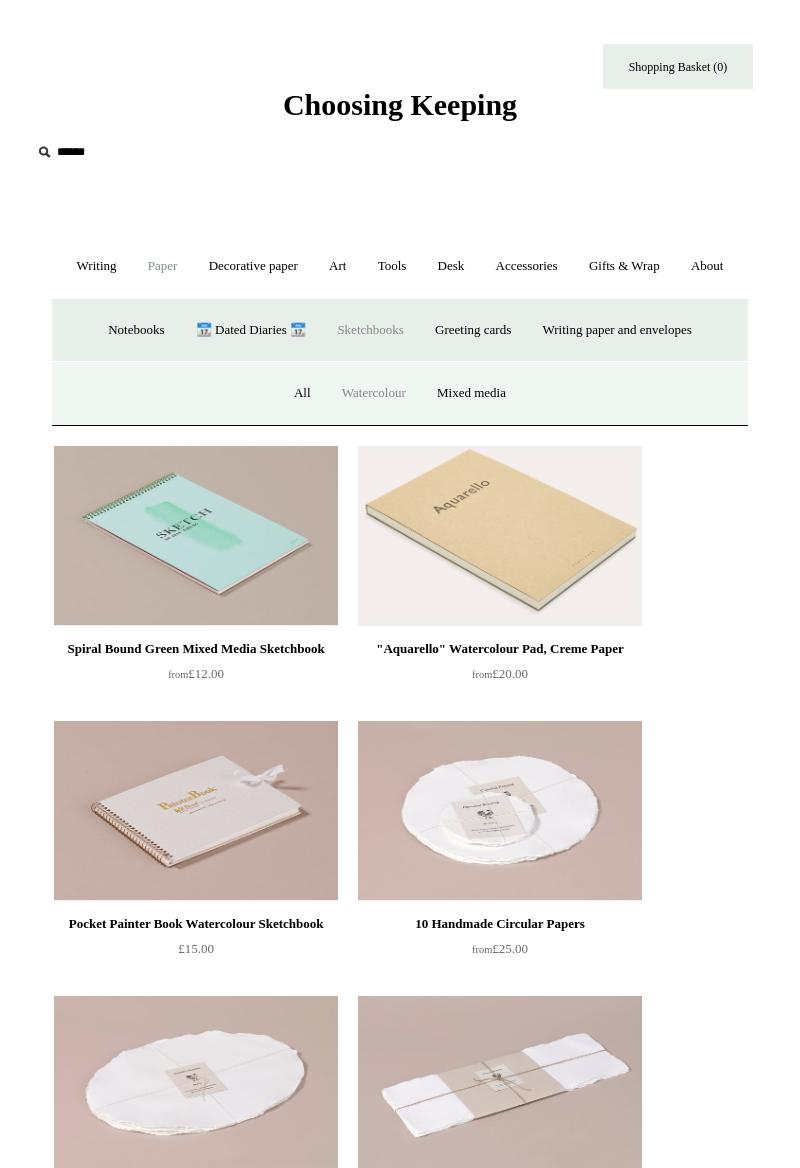 click on "Mixed media" at bounding box center (471, 393) 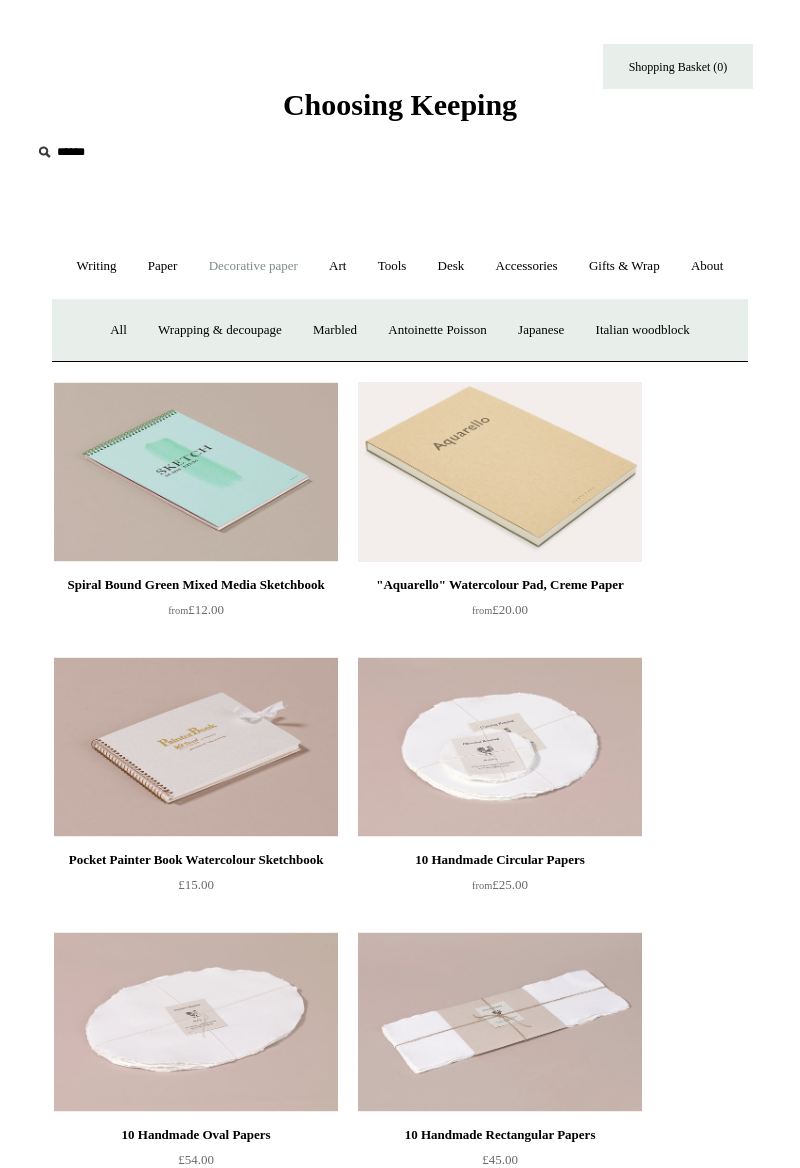 click on "Art +" at bounding box center [337, 266] 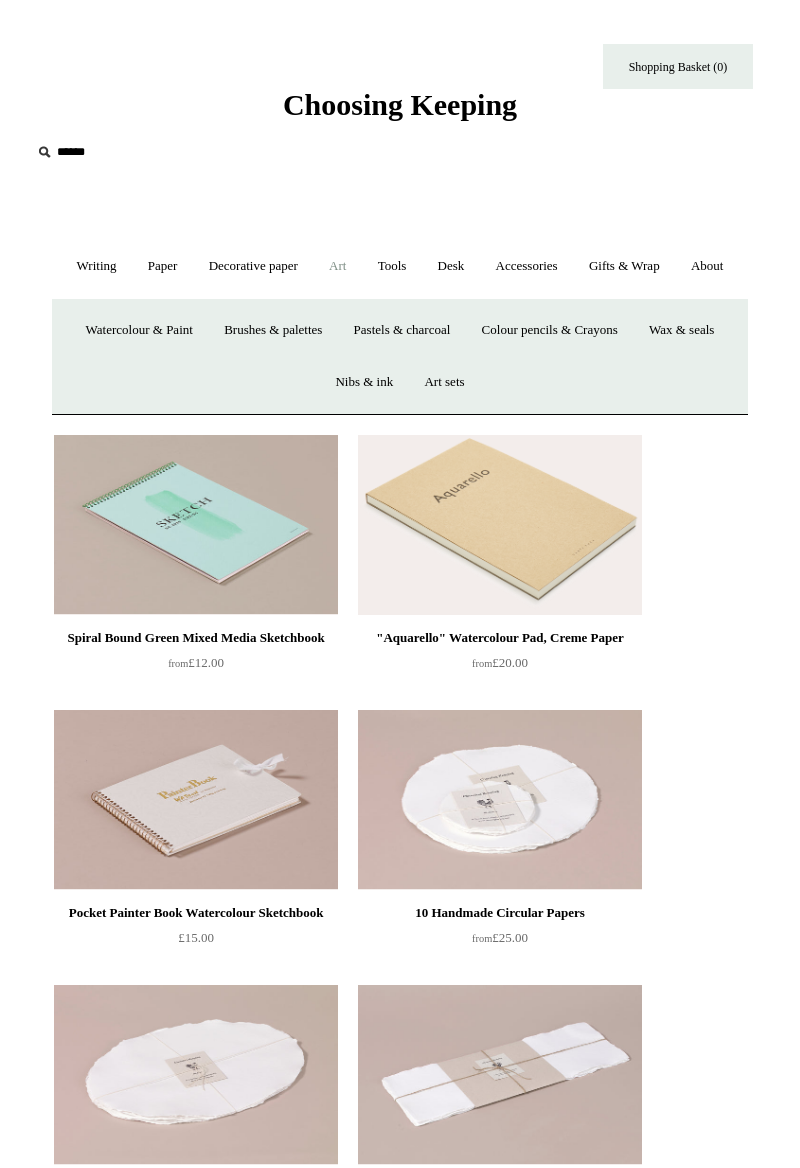 click on "Nibs & ink" at bounding box center [364, 382] 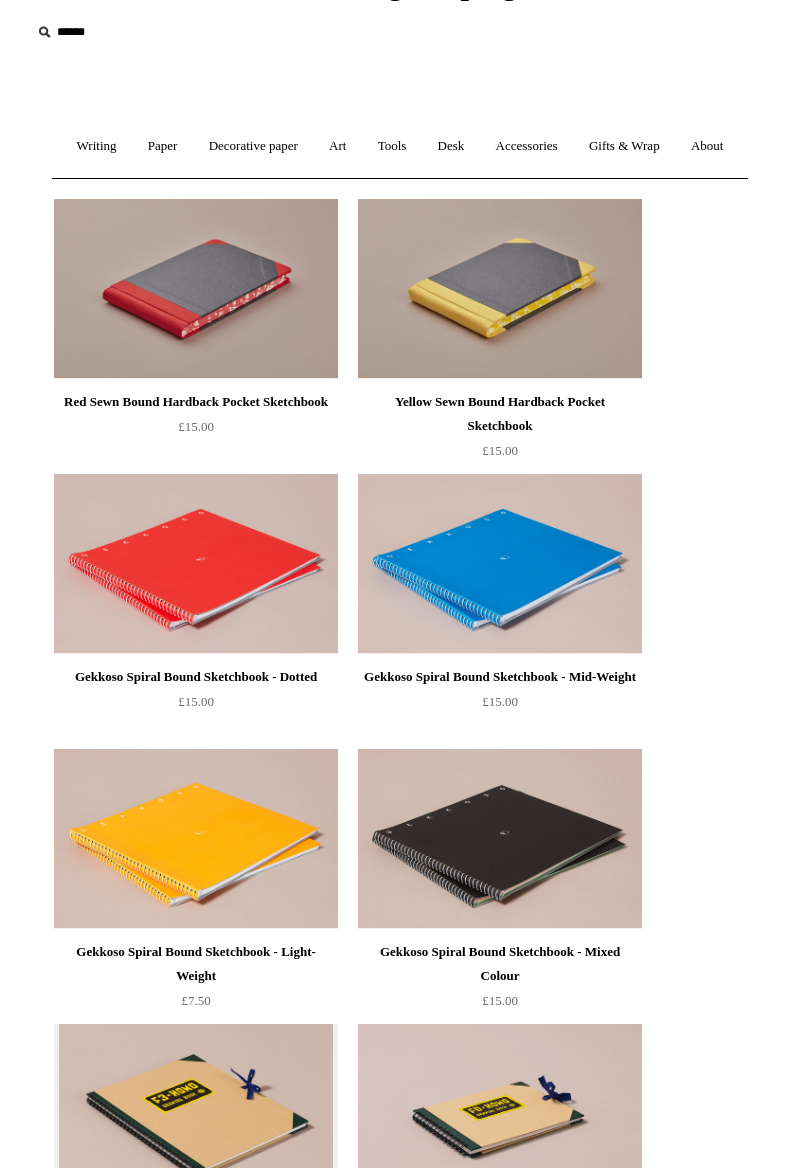 scroll, scrollTop: 121, scrollLeft: 0, axis: vertical 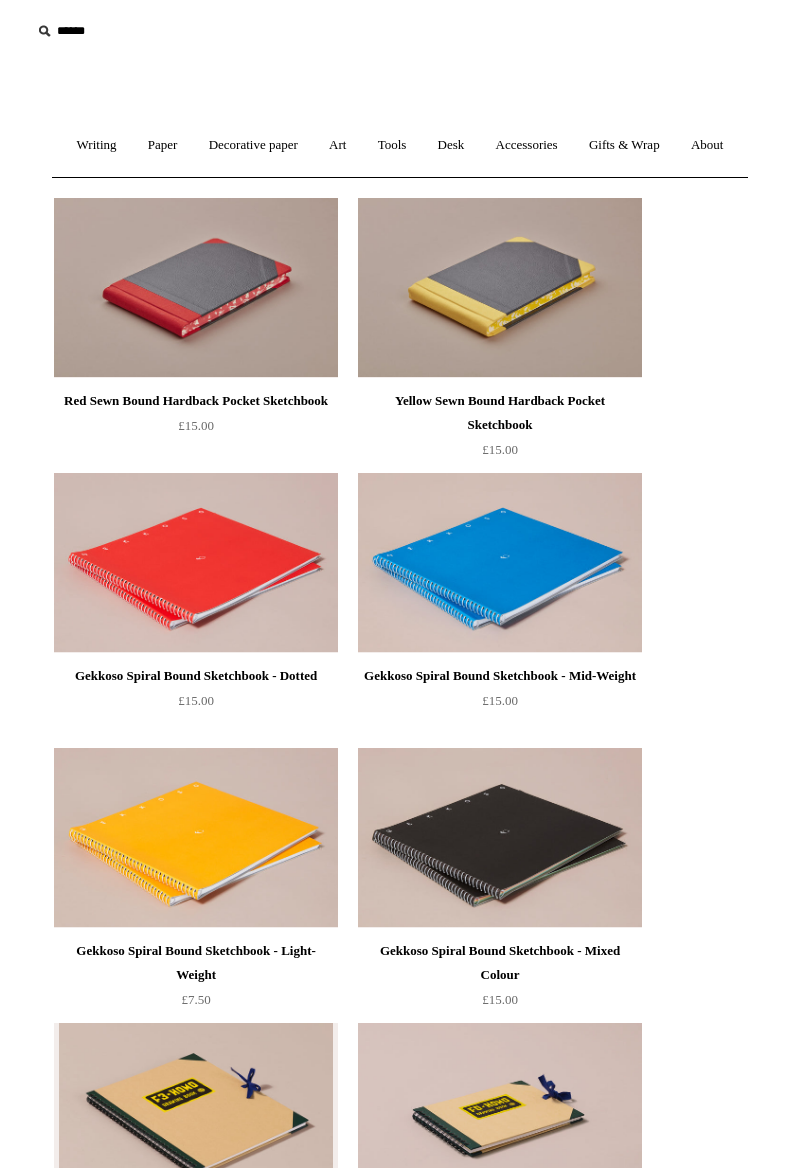 click on "Yellow Sewn Bound Hardback Pocket Sketchbook" at bounding box center [500, 413] 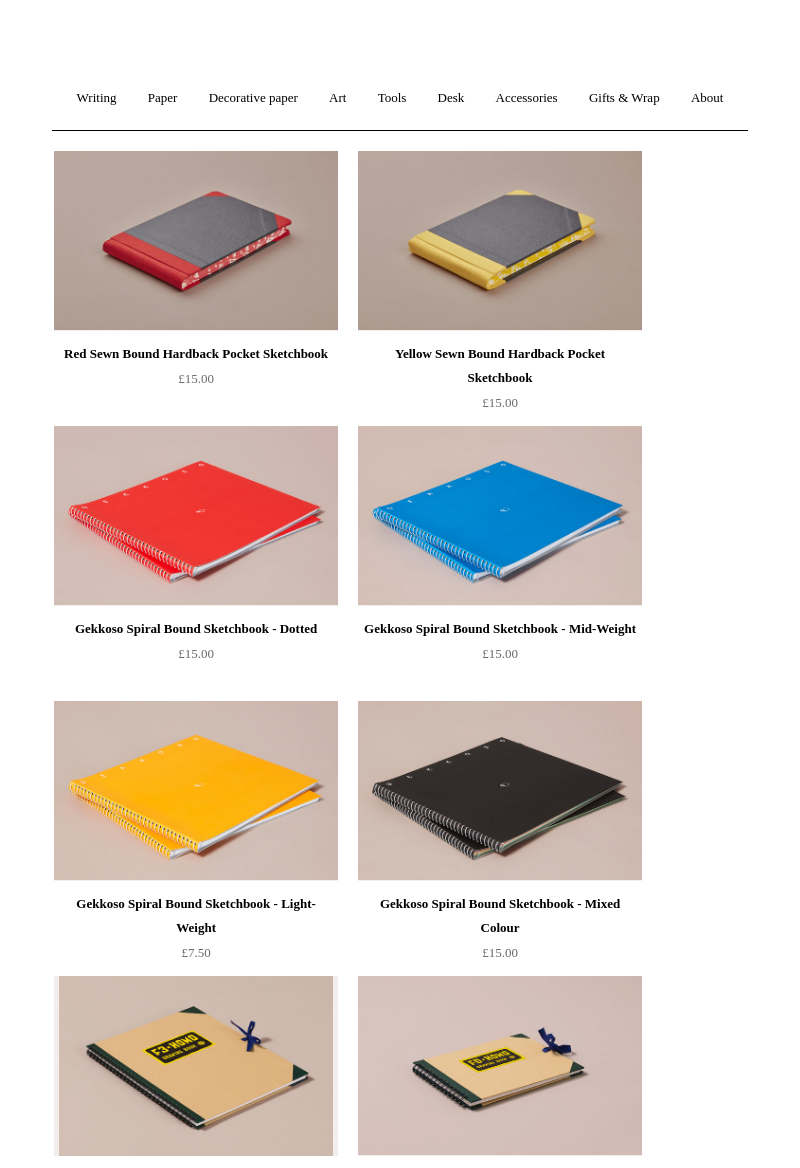 scroll, scrollTop: 0, scrollLeft: 0, axis: both 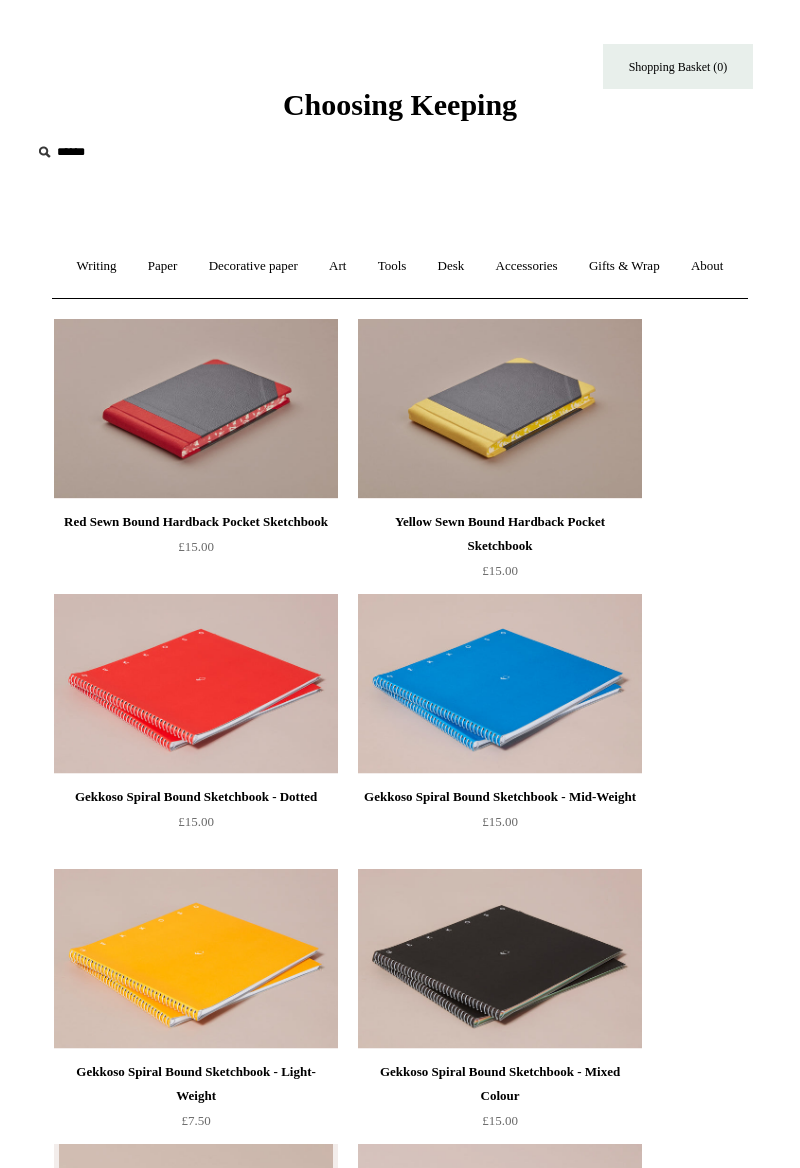 click at bounding box center [196, 409] 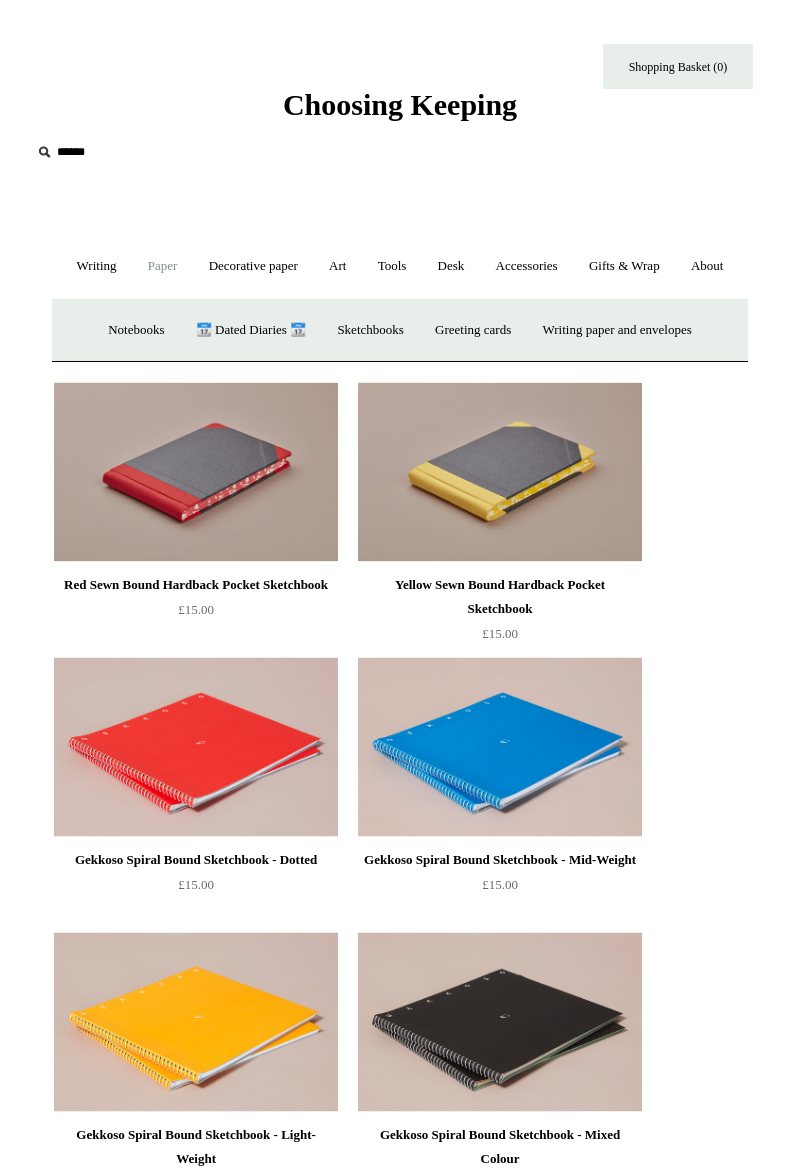 click on "Writing paper and envelopes +" at bounding box center (617, 330) 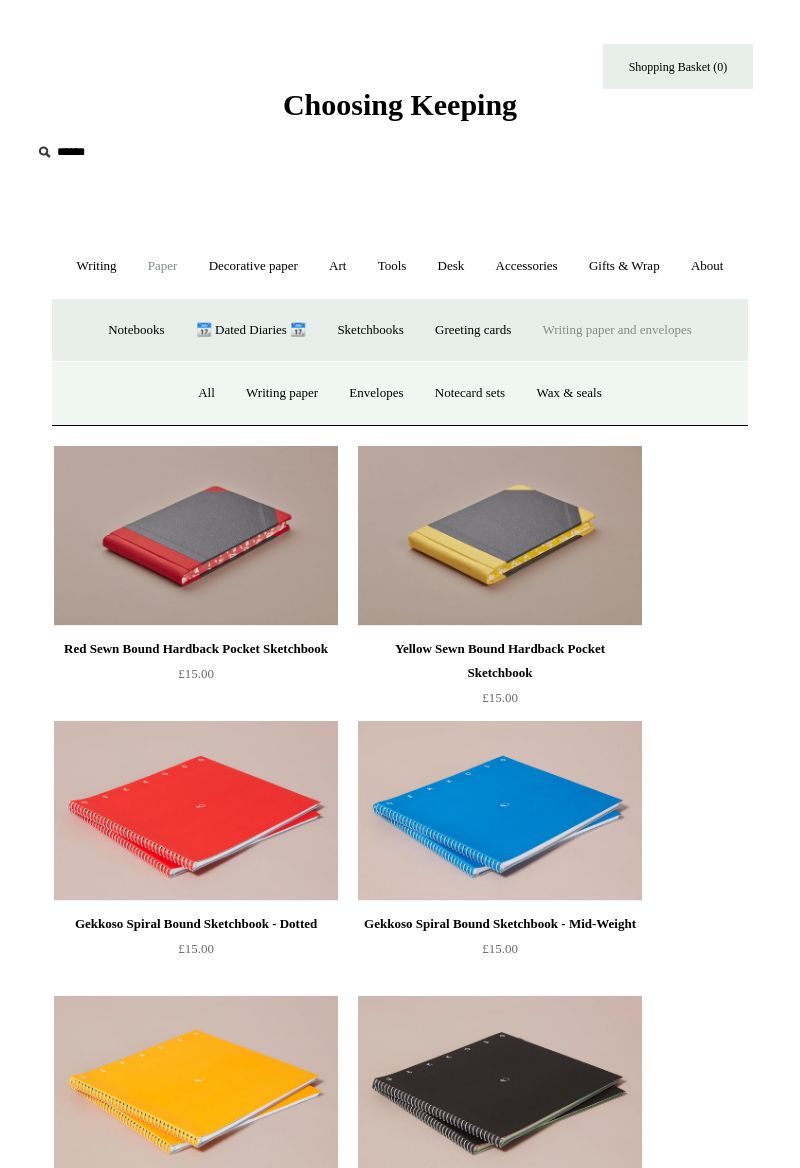 click on "Sketchbooks +" at bounding box center [370, 330] 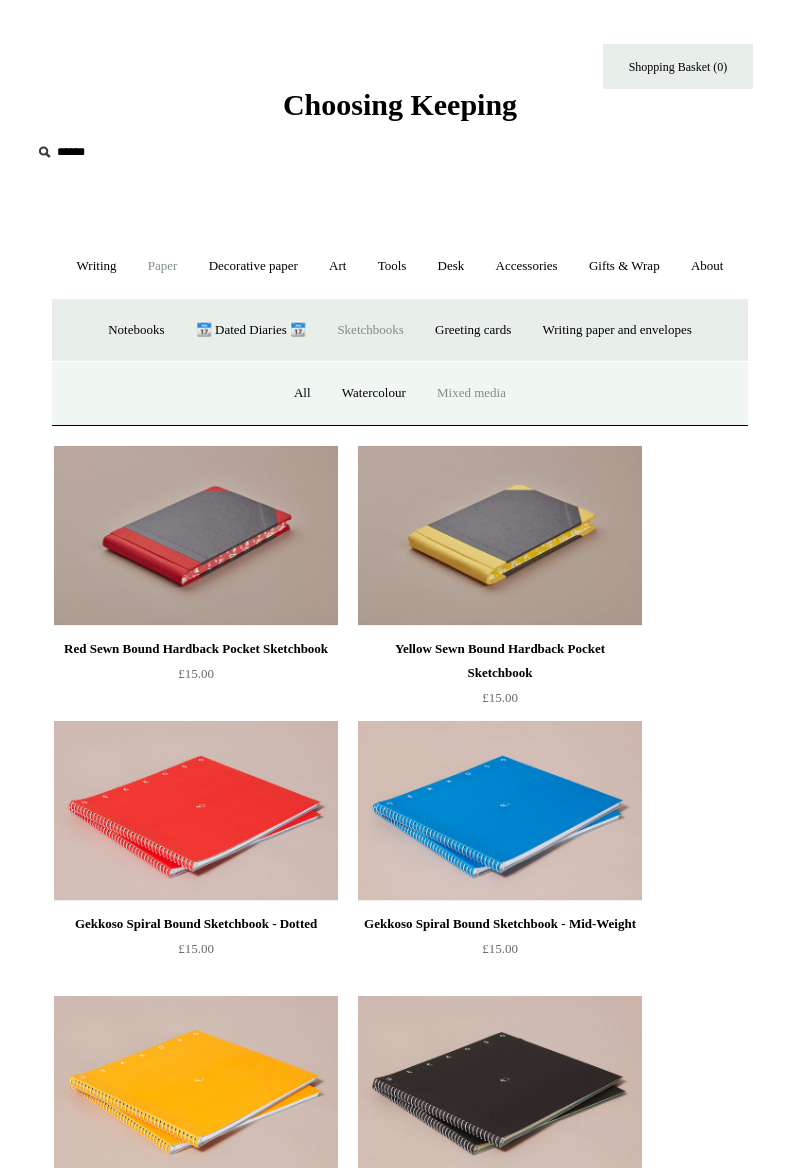 click on "📆 Dated Diaries 📆" at bounding box center [251, 330] 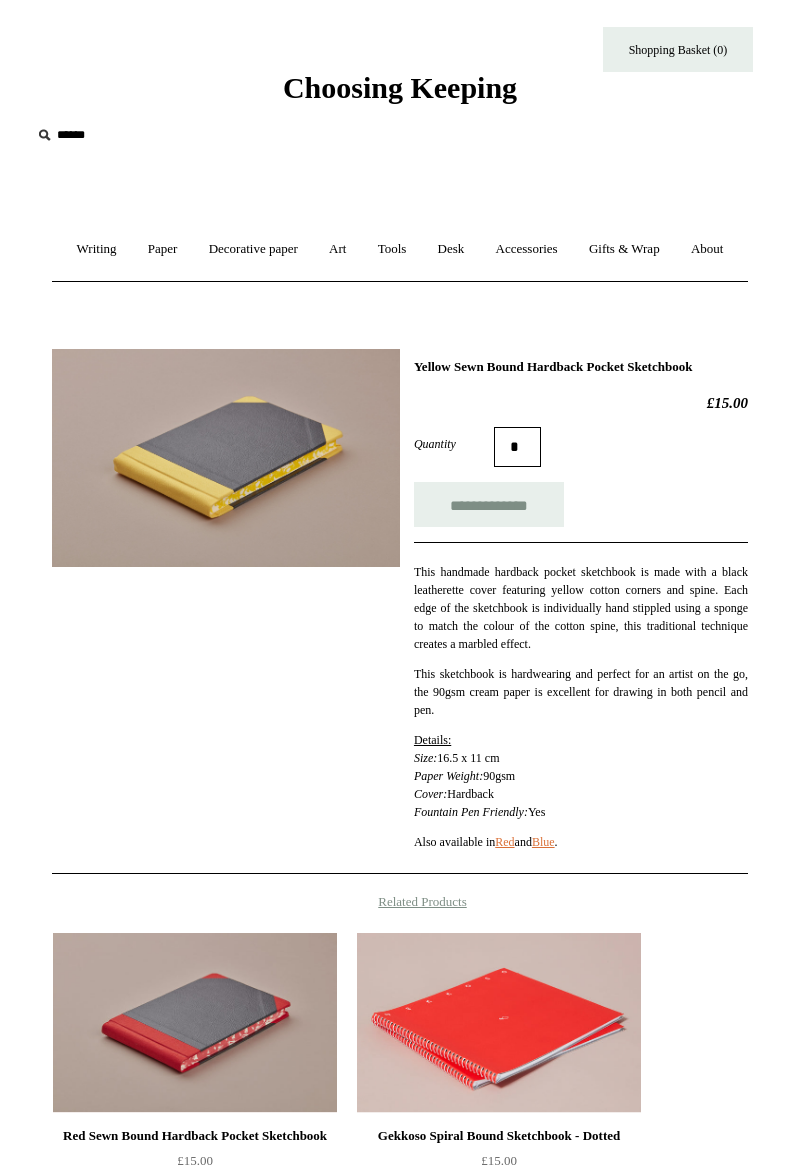 scroll, scrollTop: 0, scrollLeft: 0, axis: both 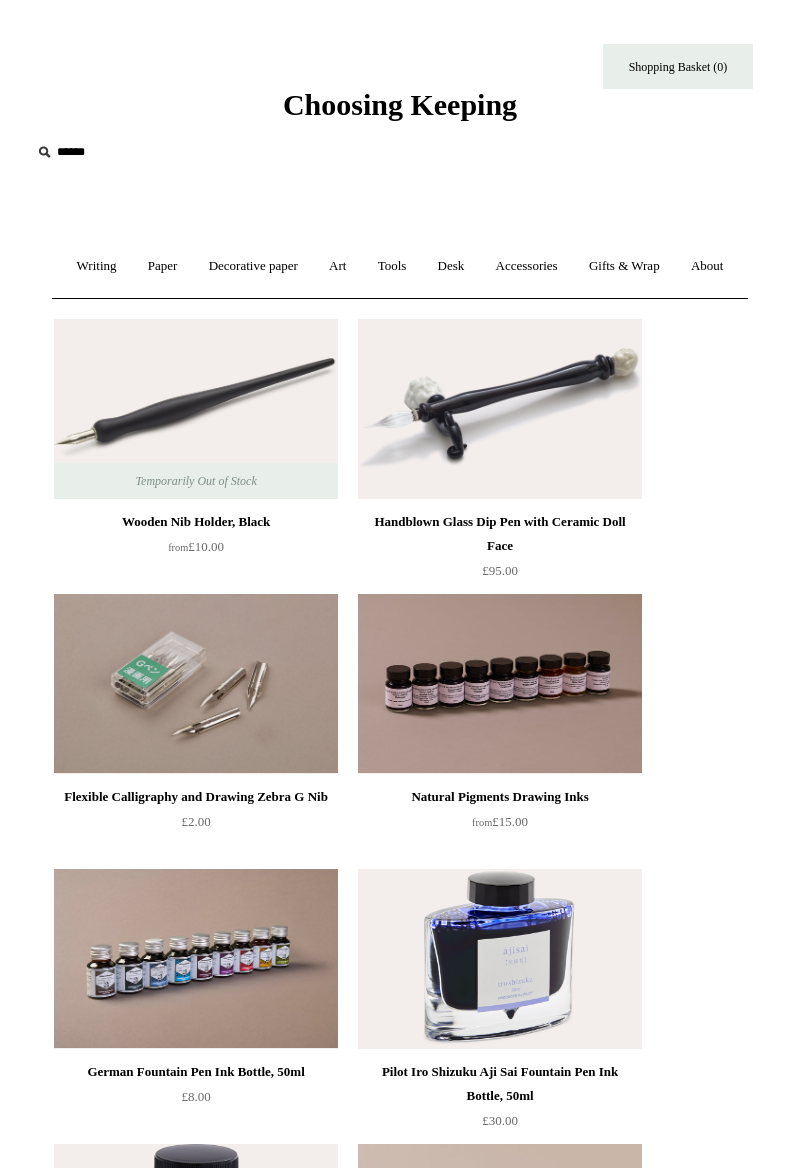 click on "Accessories +" at bounding box center (527, 266) 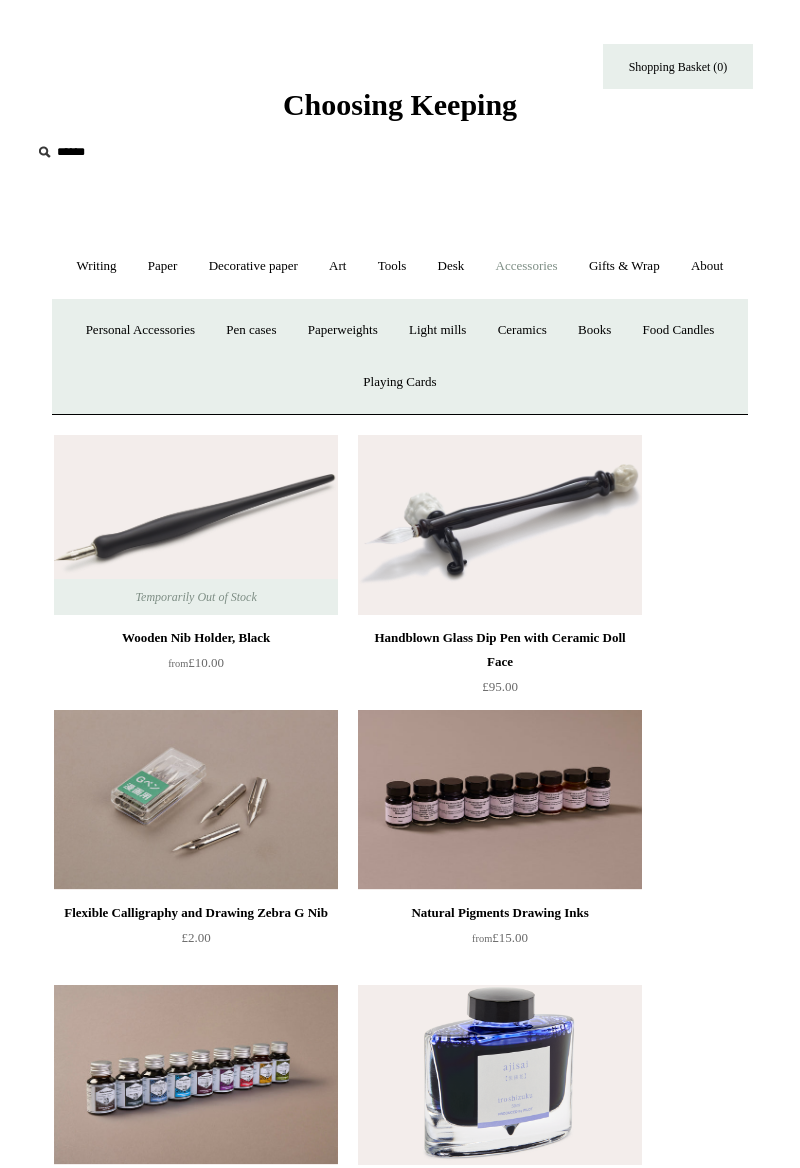 click on "About +" at bounding box center (707, 266) 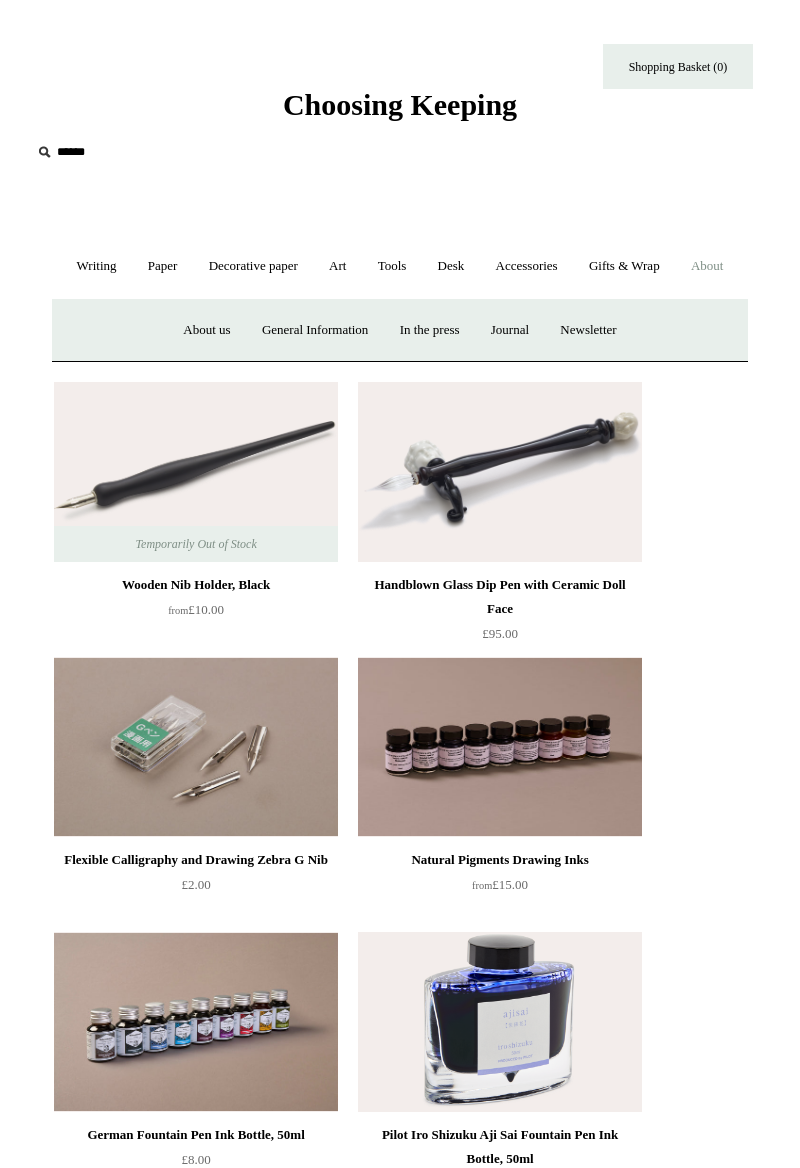 click on "About -" at bounding box center [707, 266] 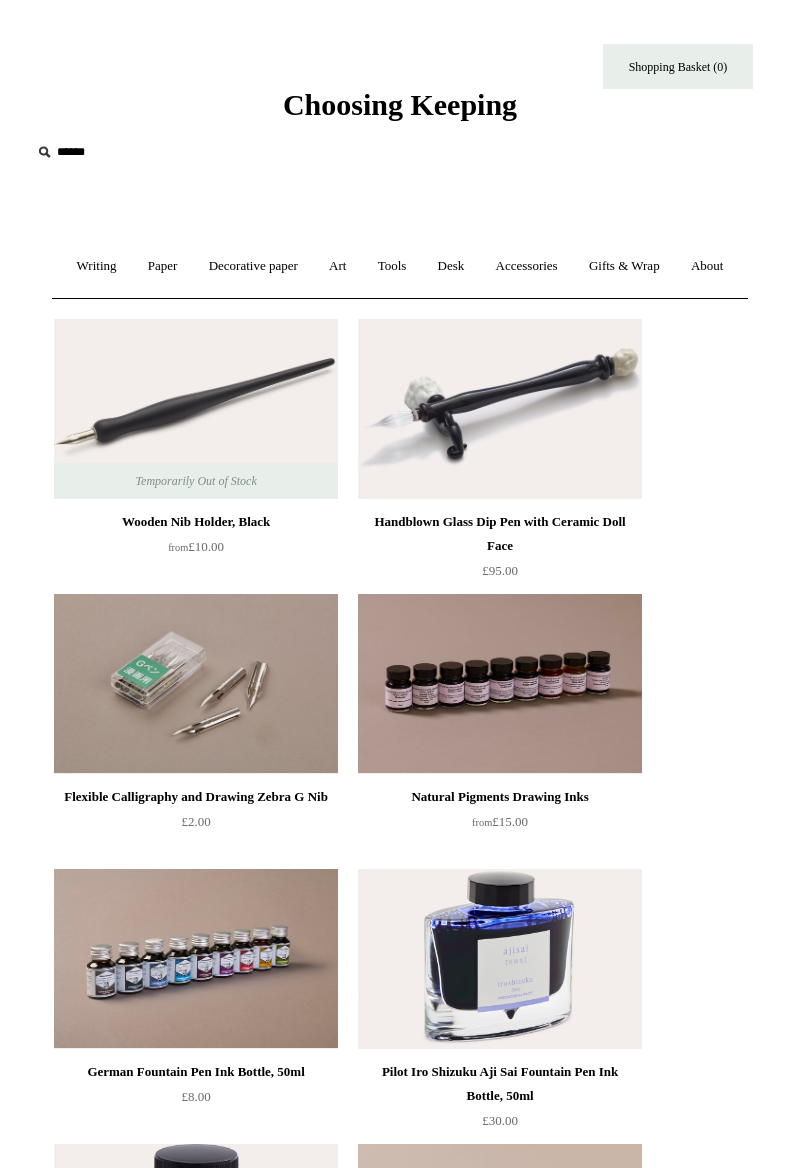click on "About +" at bounding box center [707, 266] 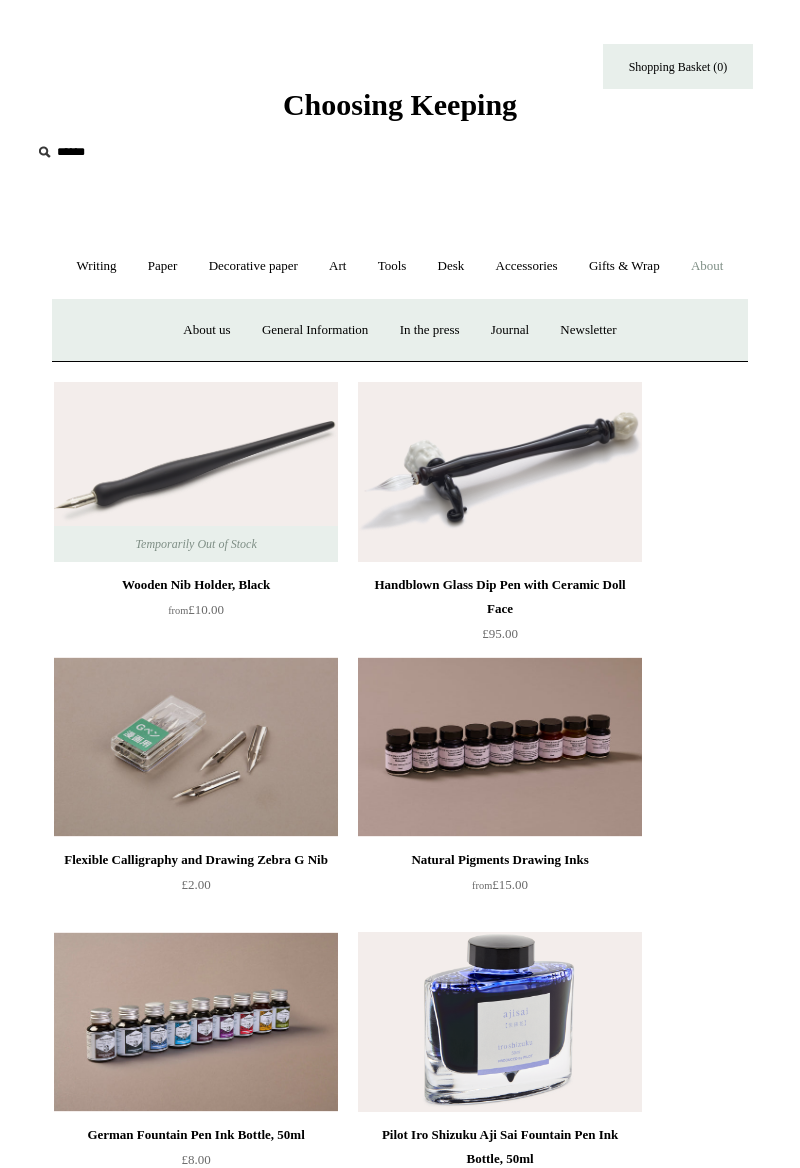 click on "About us" at bounding box center (206, 330) 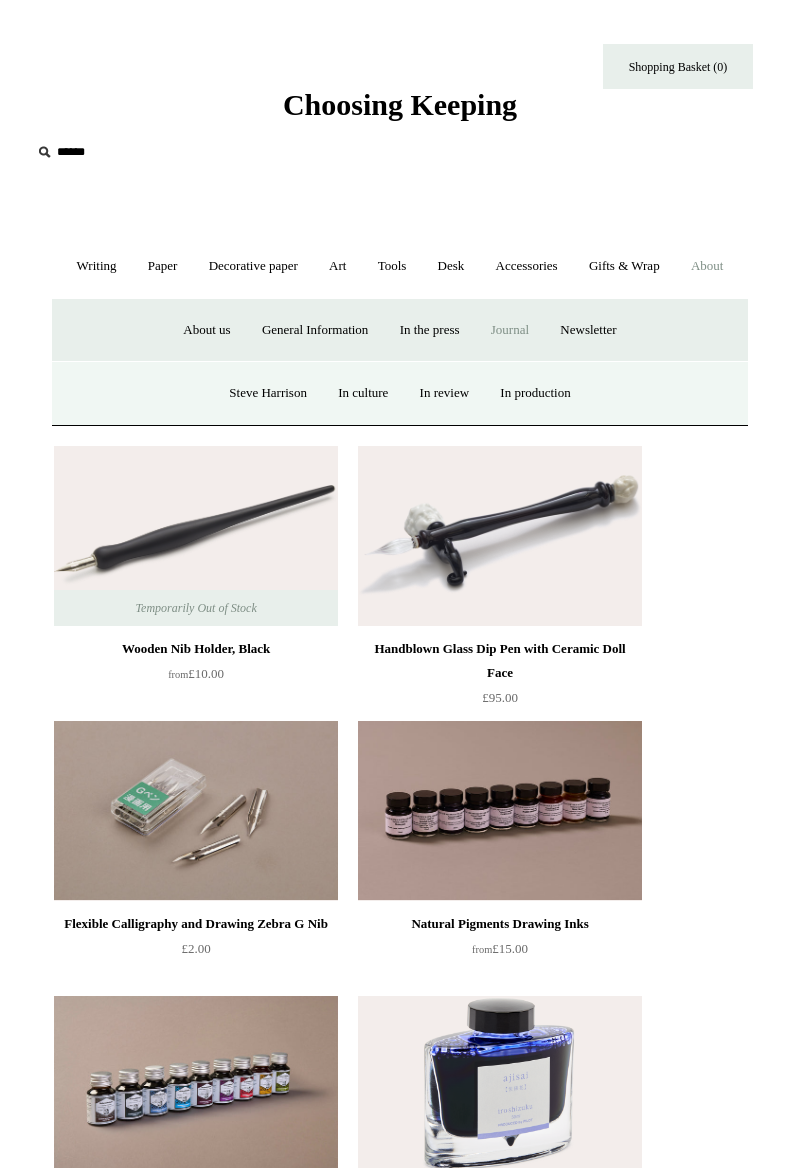 click on "Steve Harrison" at bounding box center (268, 393) 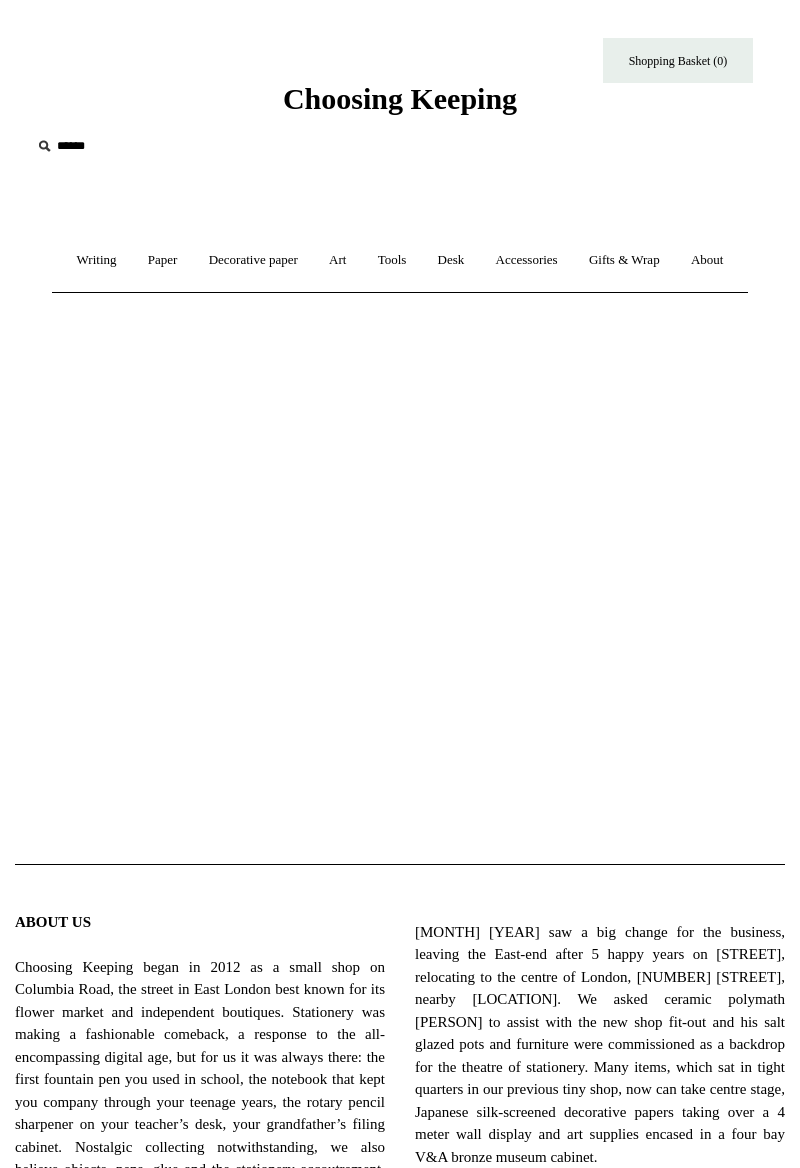 scroll, scrollTop: 0, scrollLeft: 0, axis: both 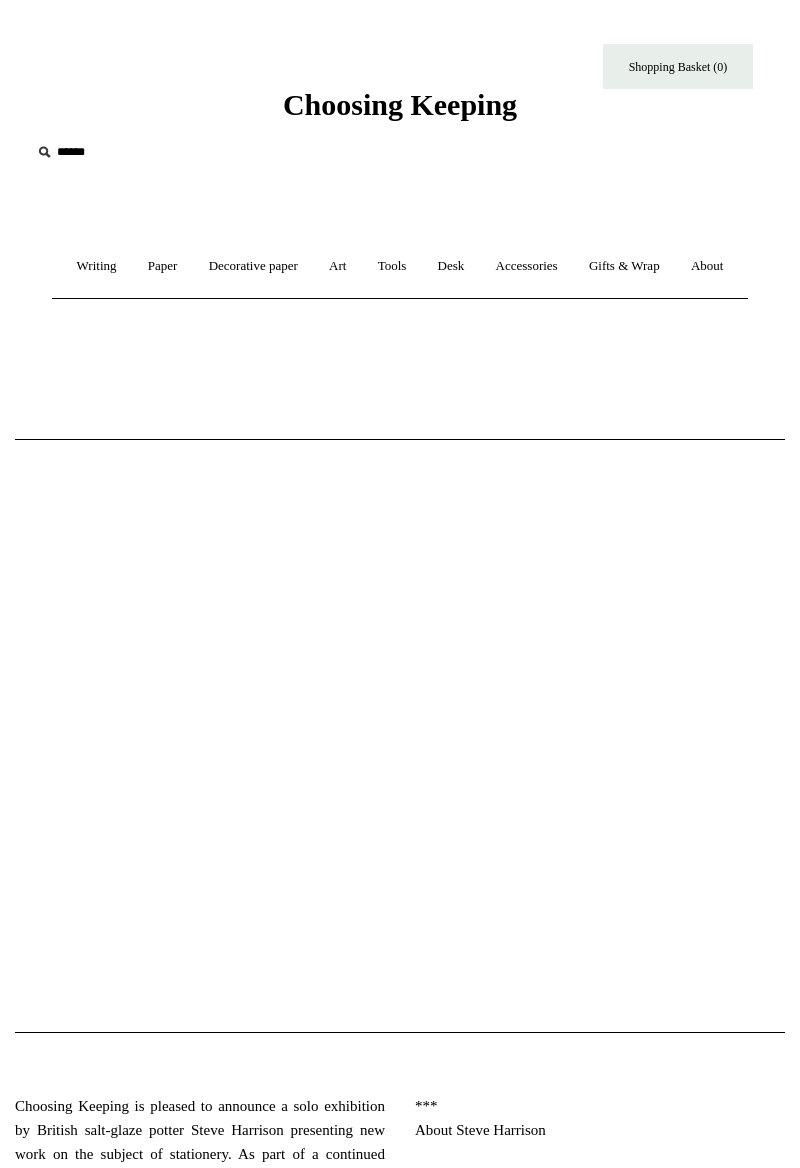 click on "About +" at bounding box center (707, 266) 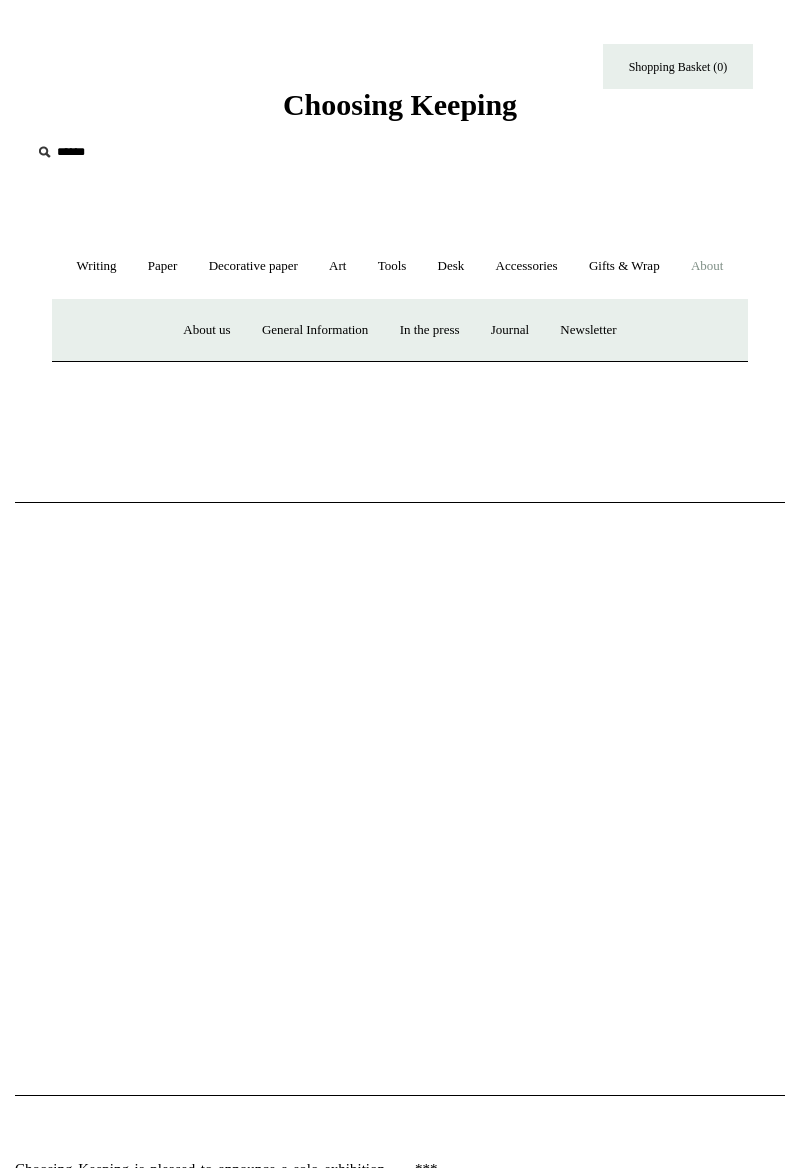 click on "Journal +" at bounding box center (510, 330) 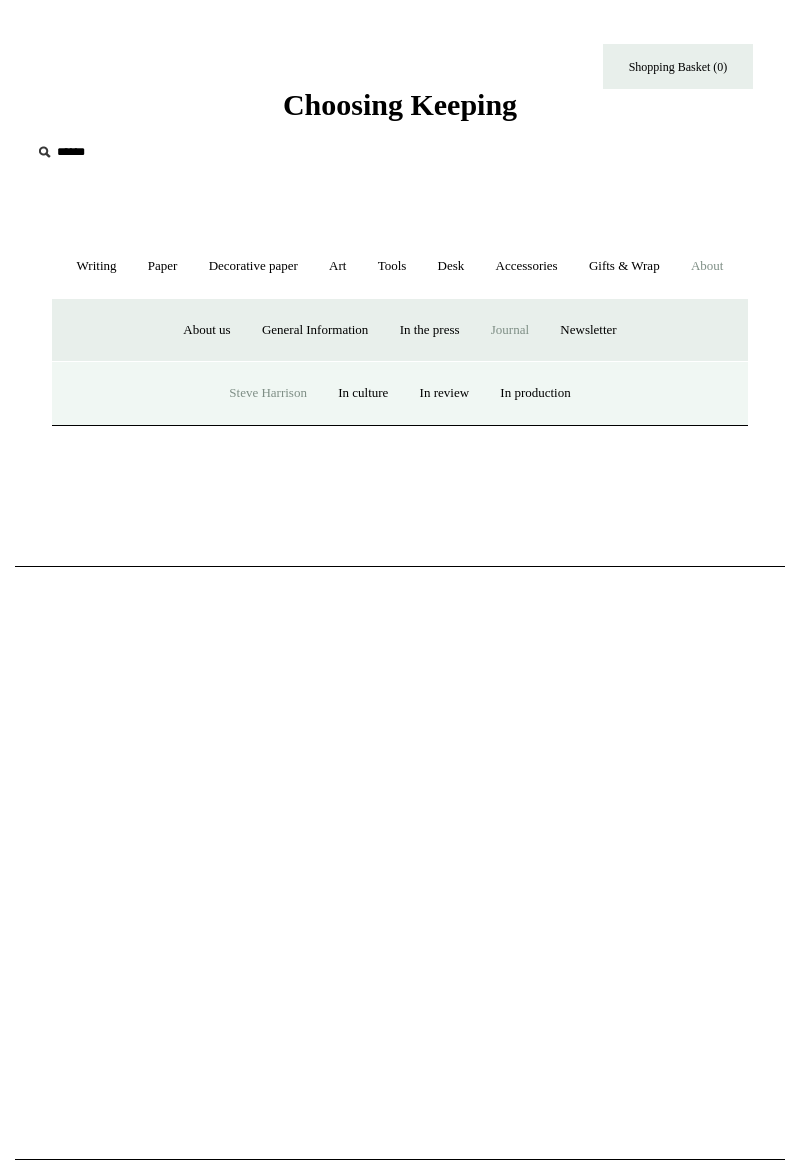 click on "In production" at bounding box center [535, 393] 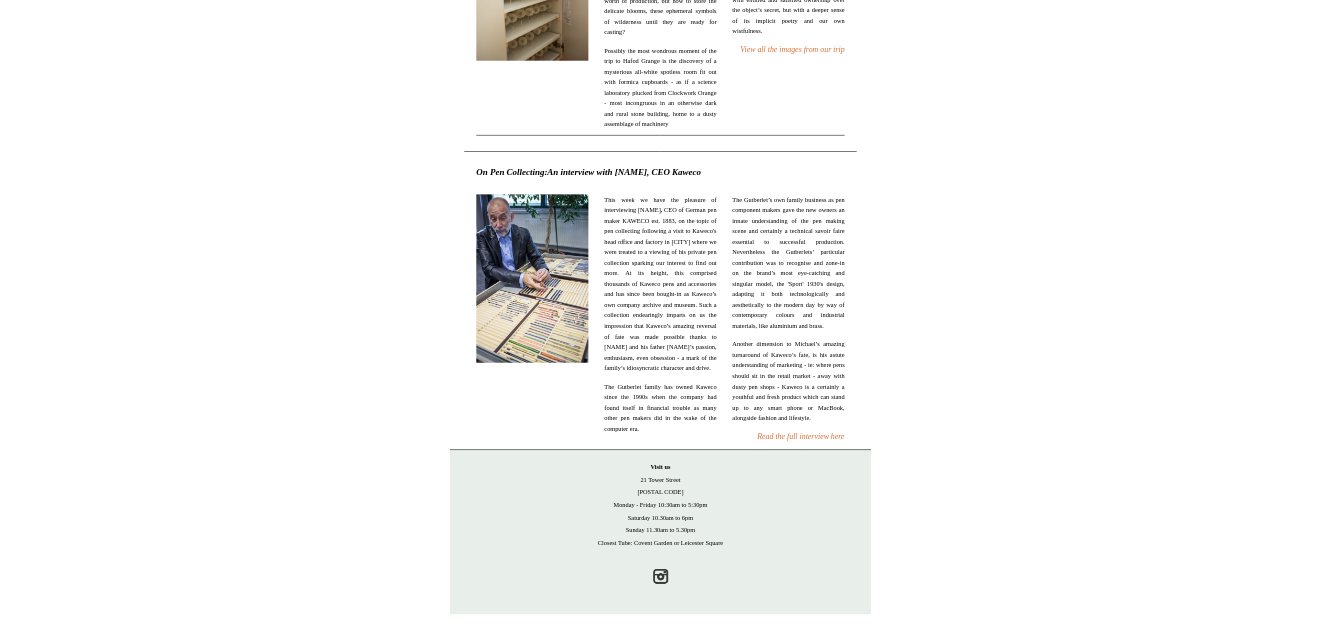 scroll, scrollTop: 28381, scrollLeft: 0, axis: vertical 